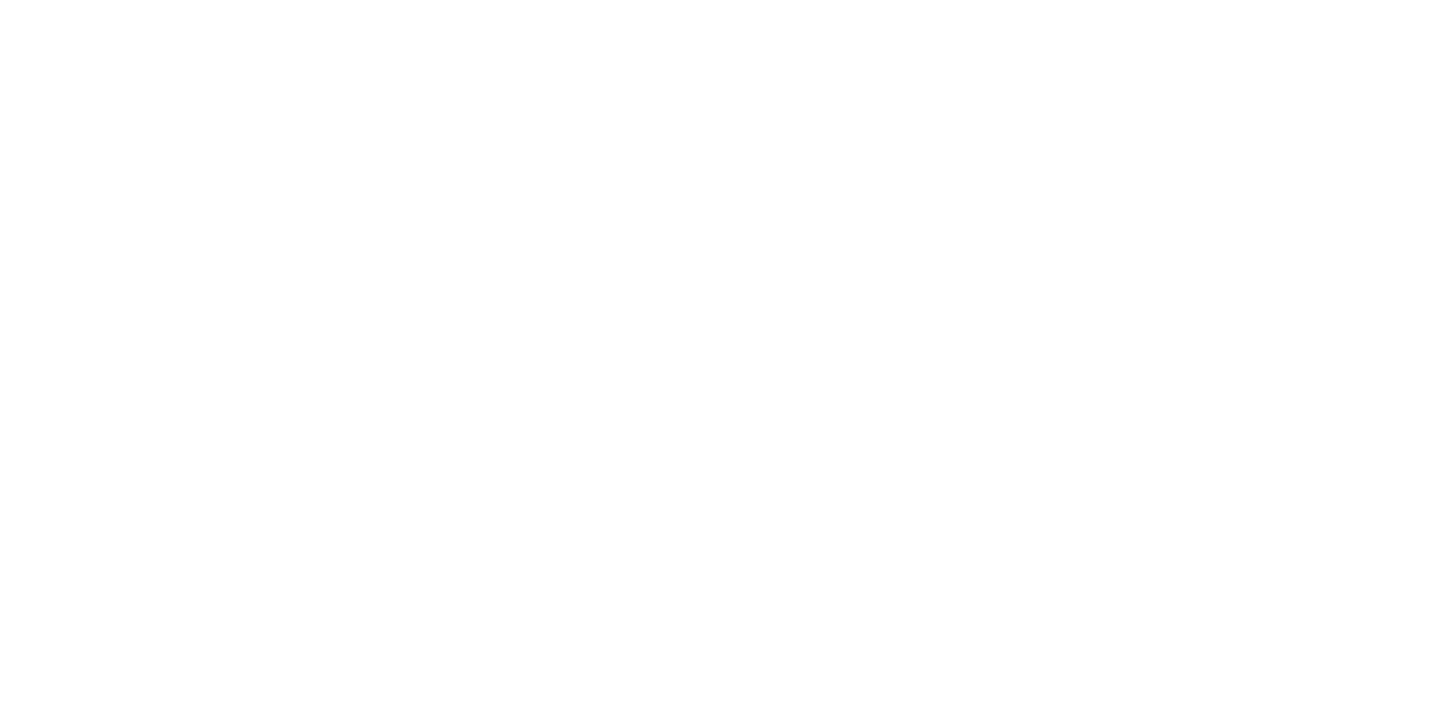 scroll, scrollTop: 0, scrollLeft: 0, axis: both 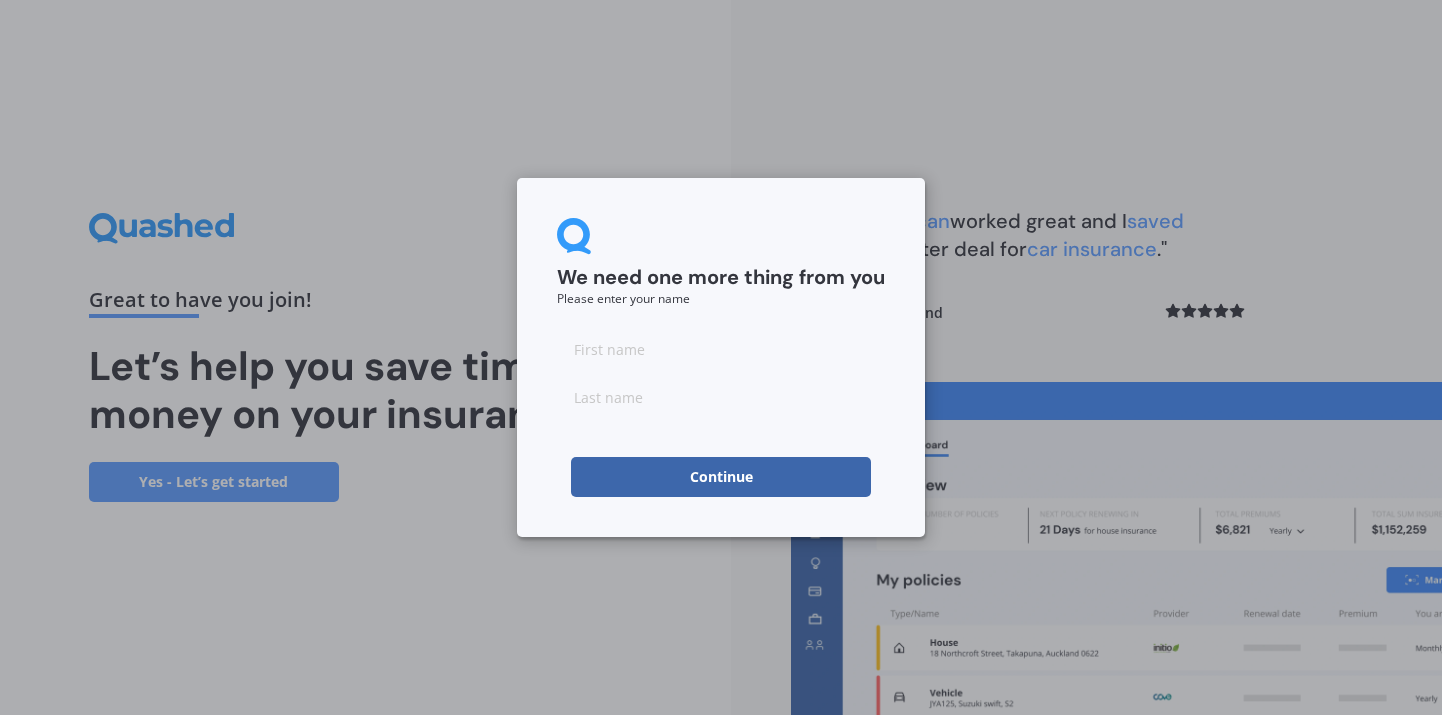 click at bounding box center [721, 349] 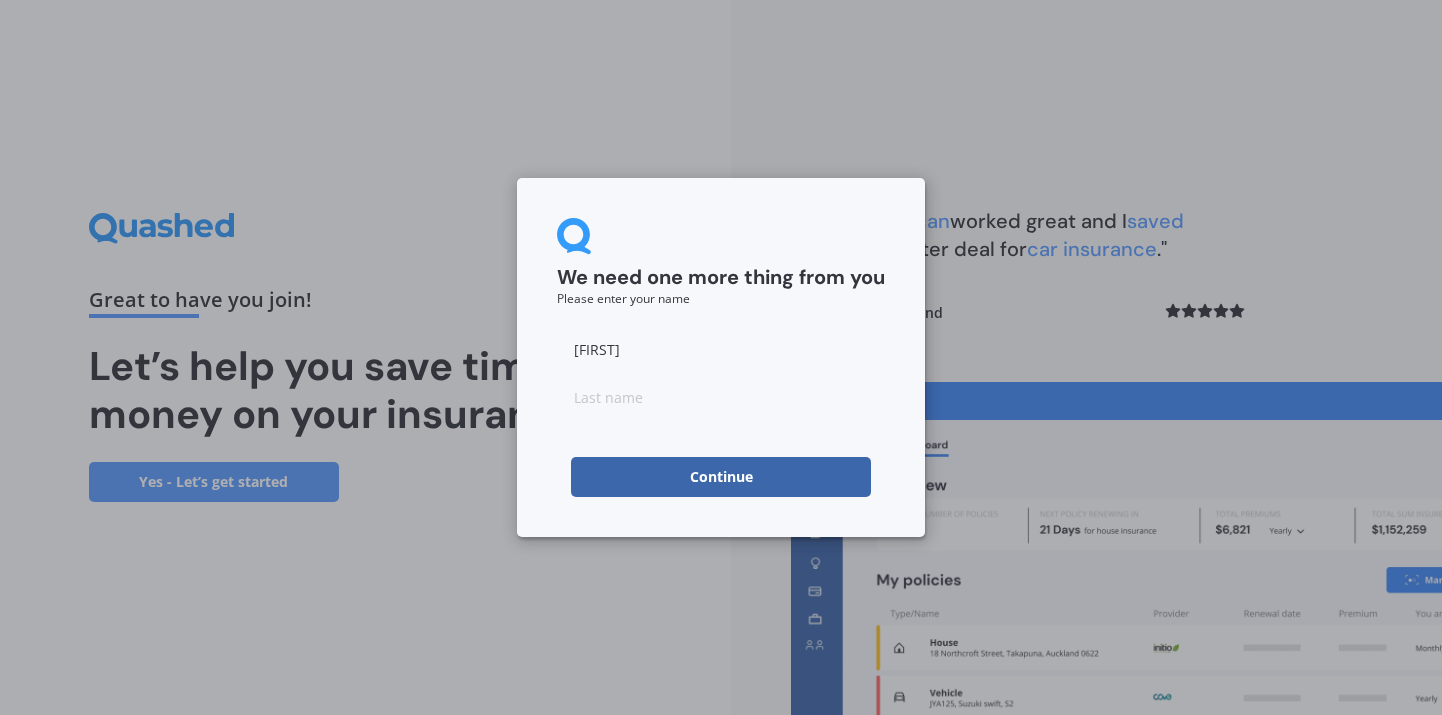 type on "[FIRST]" 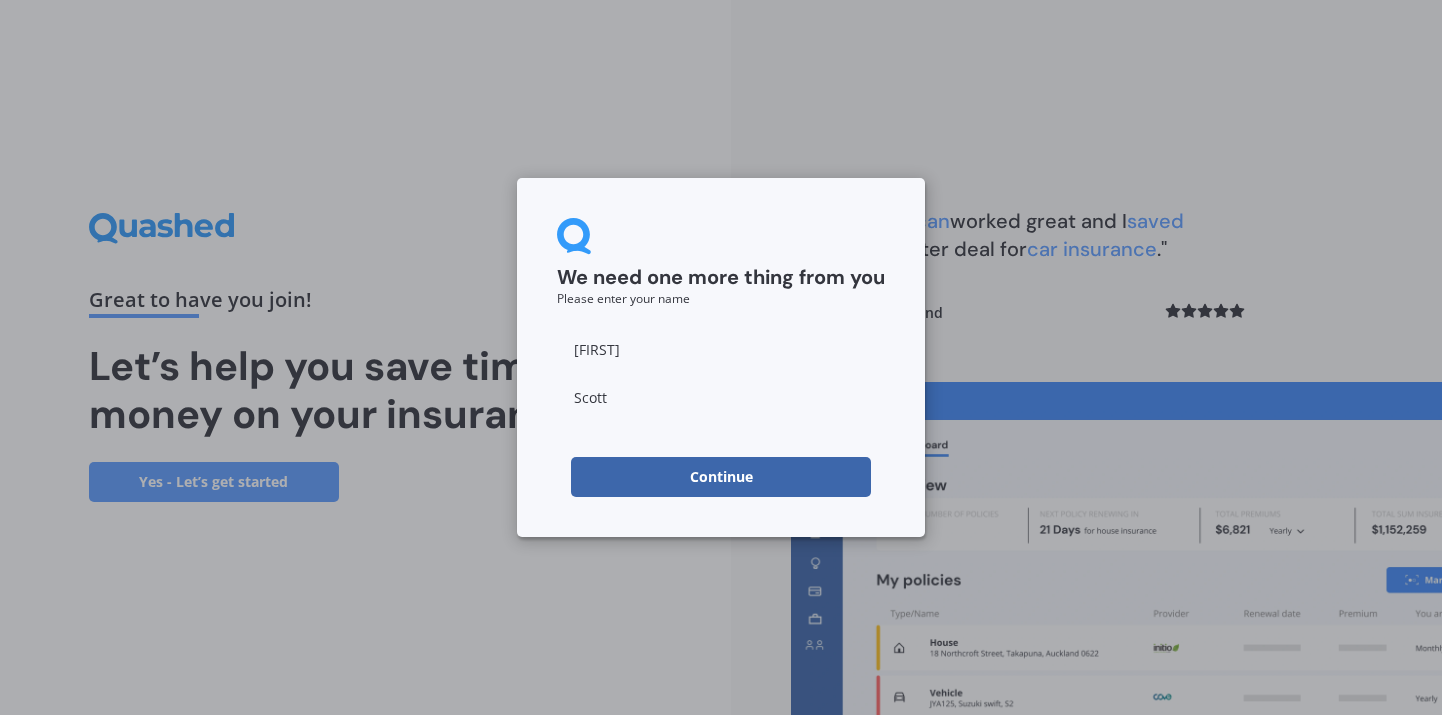 type on "Scott" 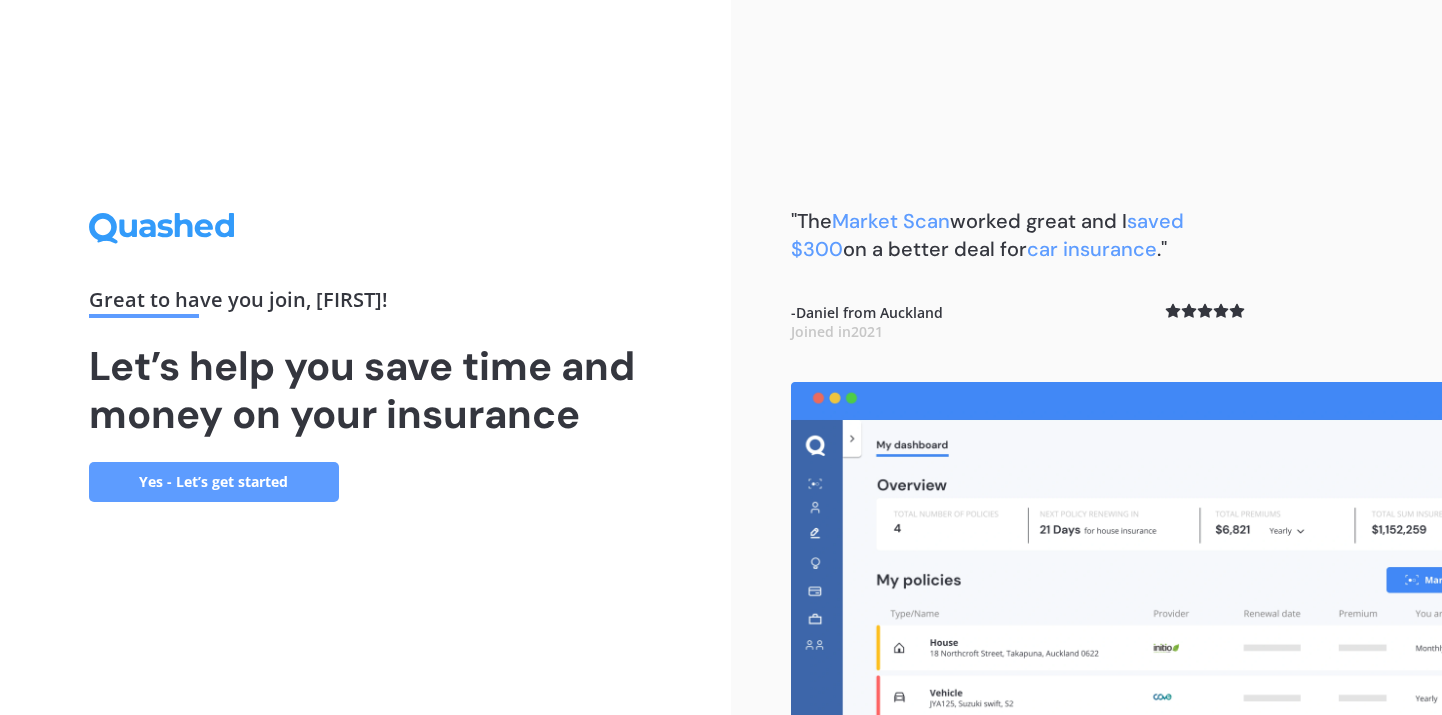 click on "Yes - Let’s get started" at bounding box center (214, 482) 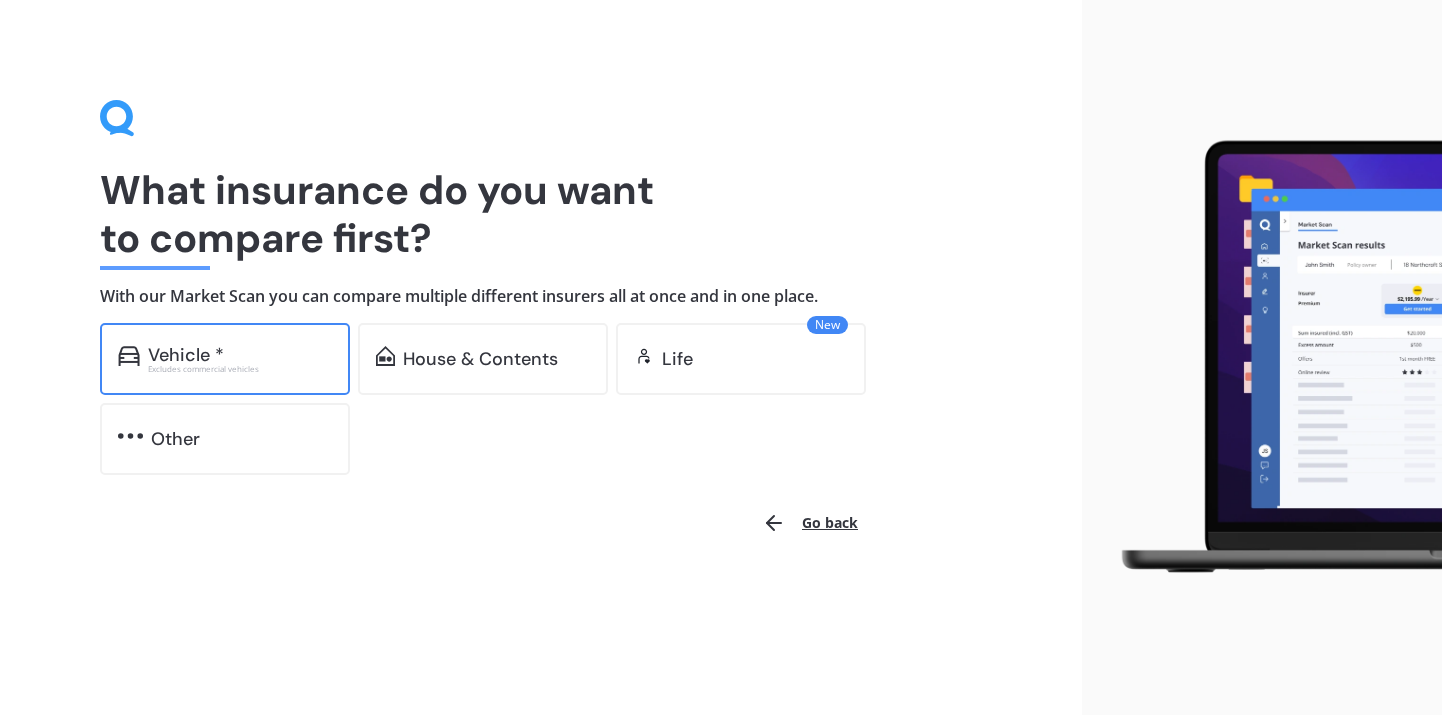 click on "Vehicle *" at bounding box center (240, 355) 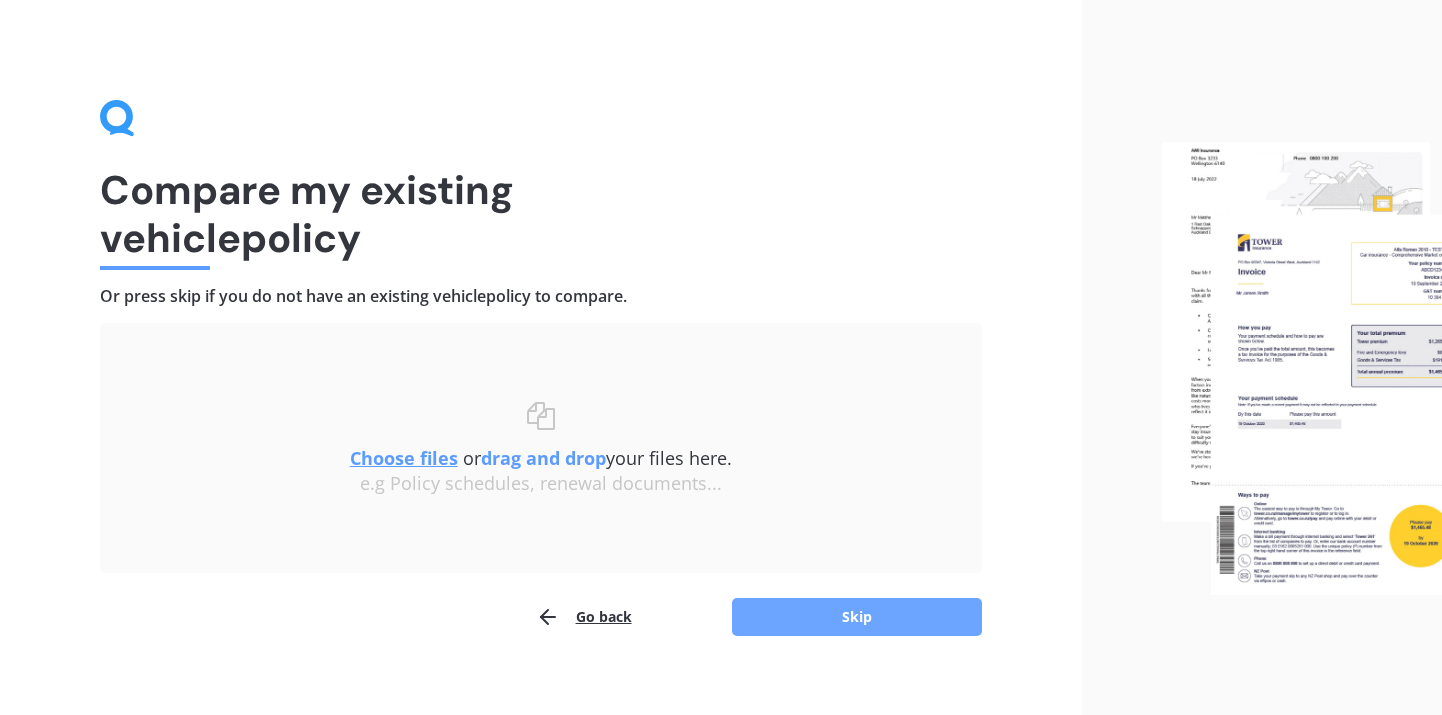 click on "Skip" at bounding box center [857, 617] 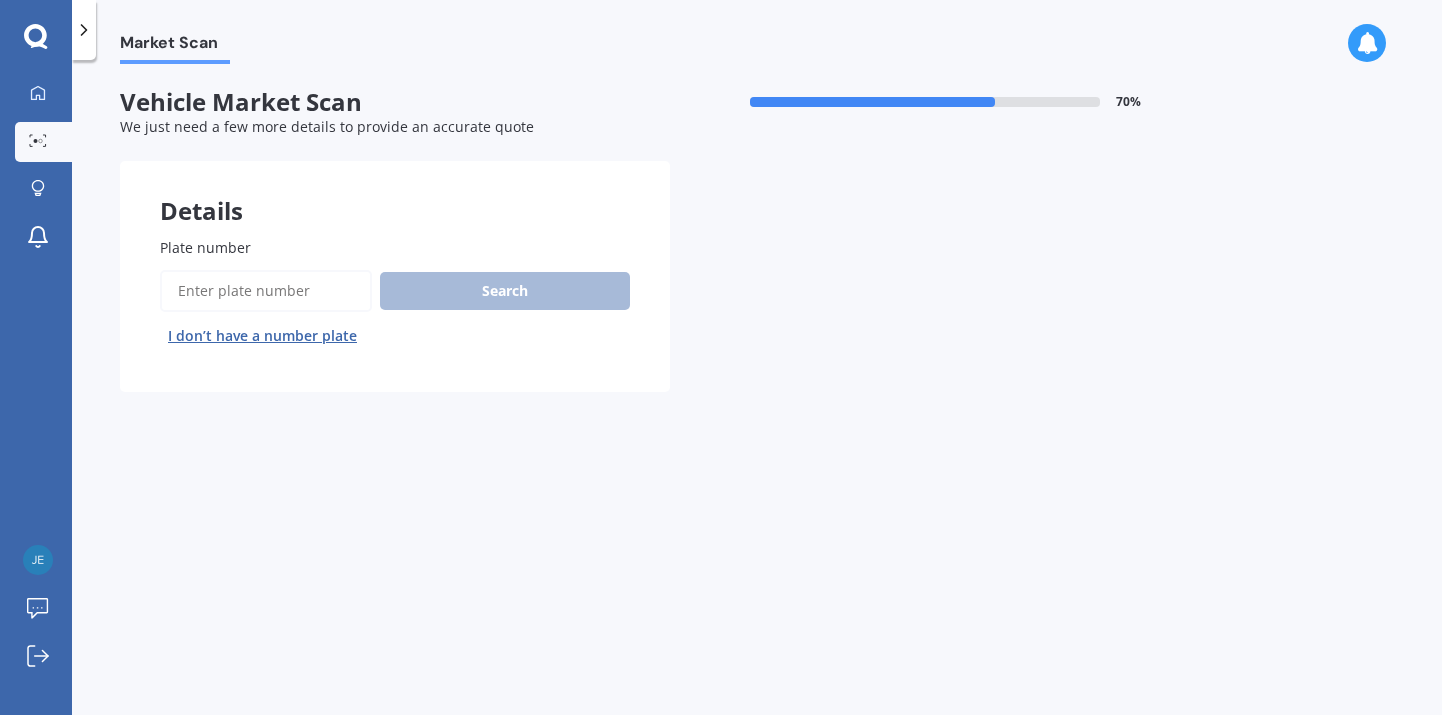 click on "Plate number" at bounding box center [266, 291] 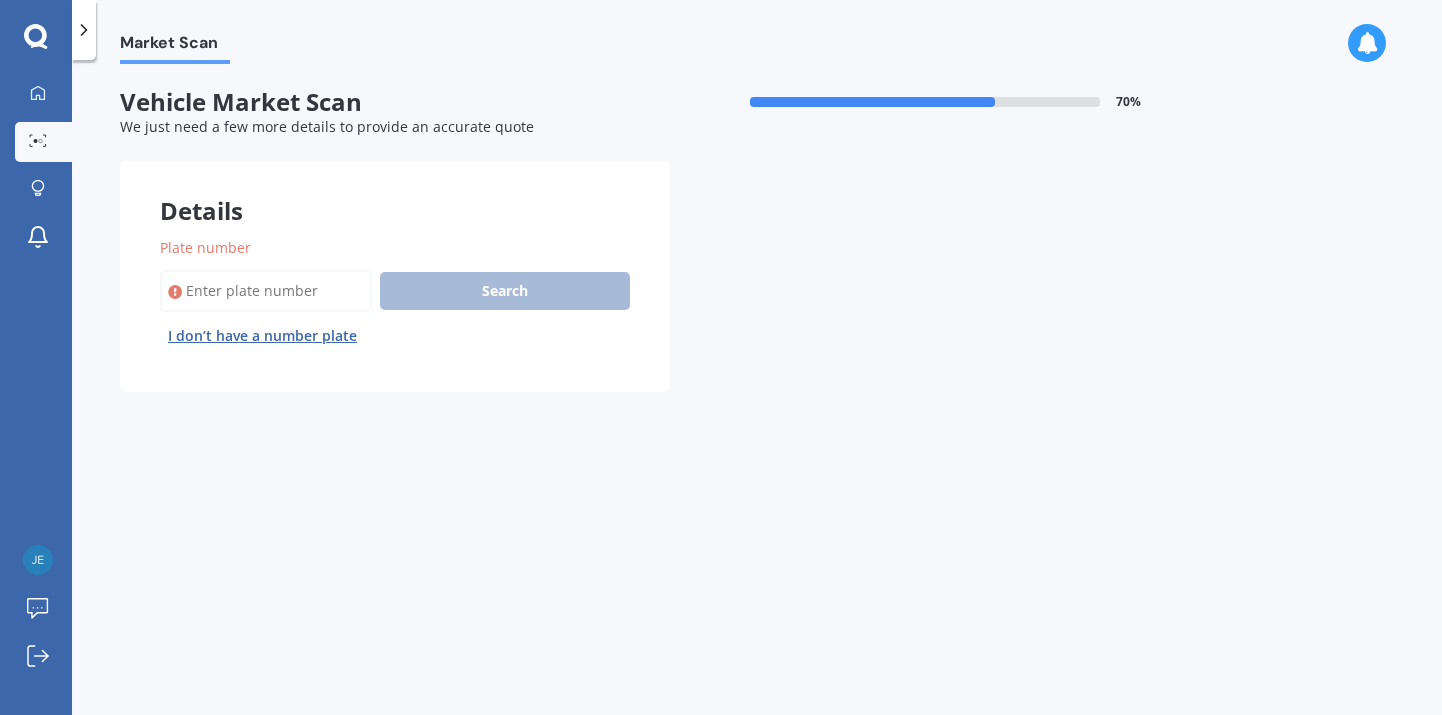 paste on "QJF292" 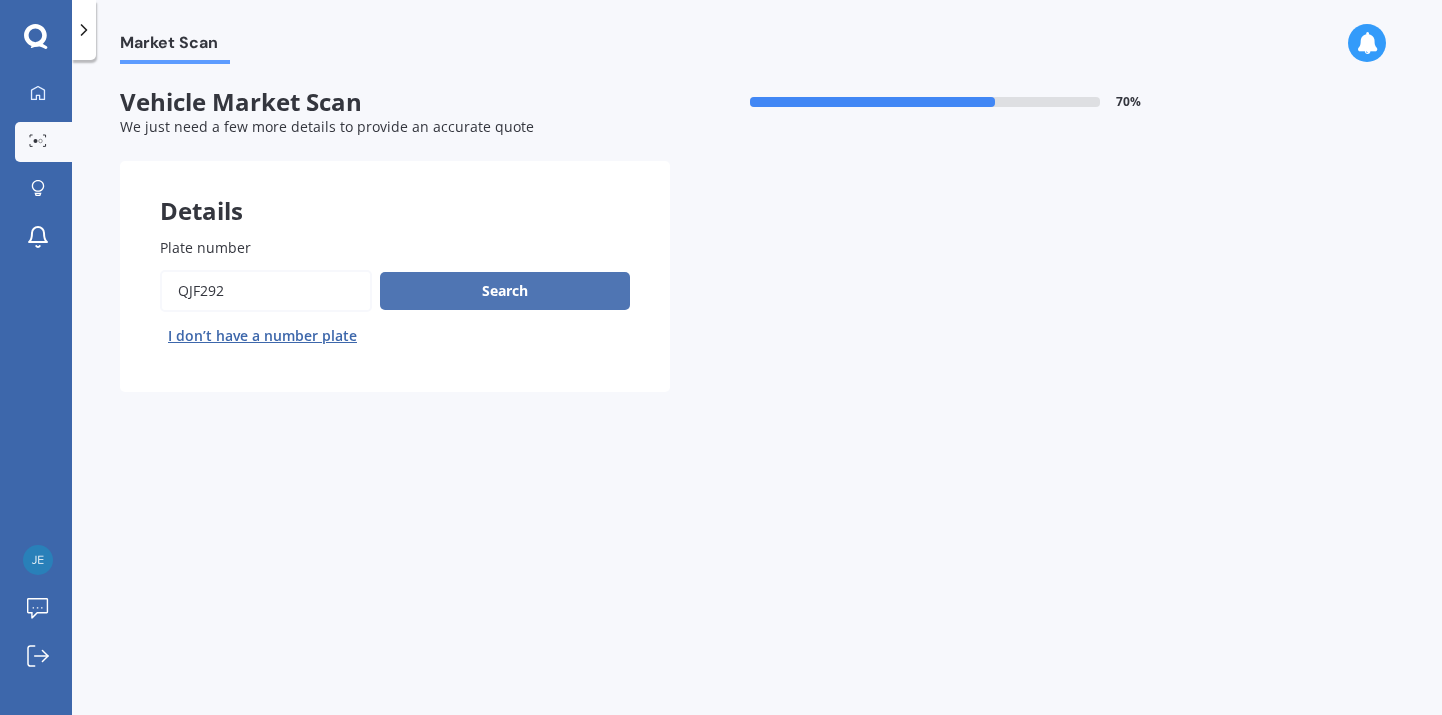 type on "QJF292" 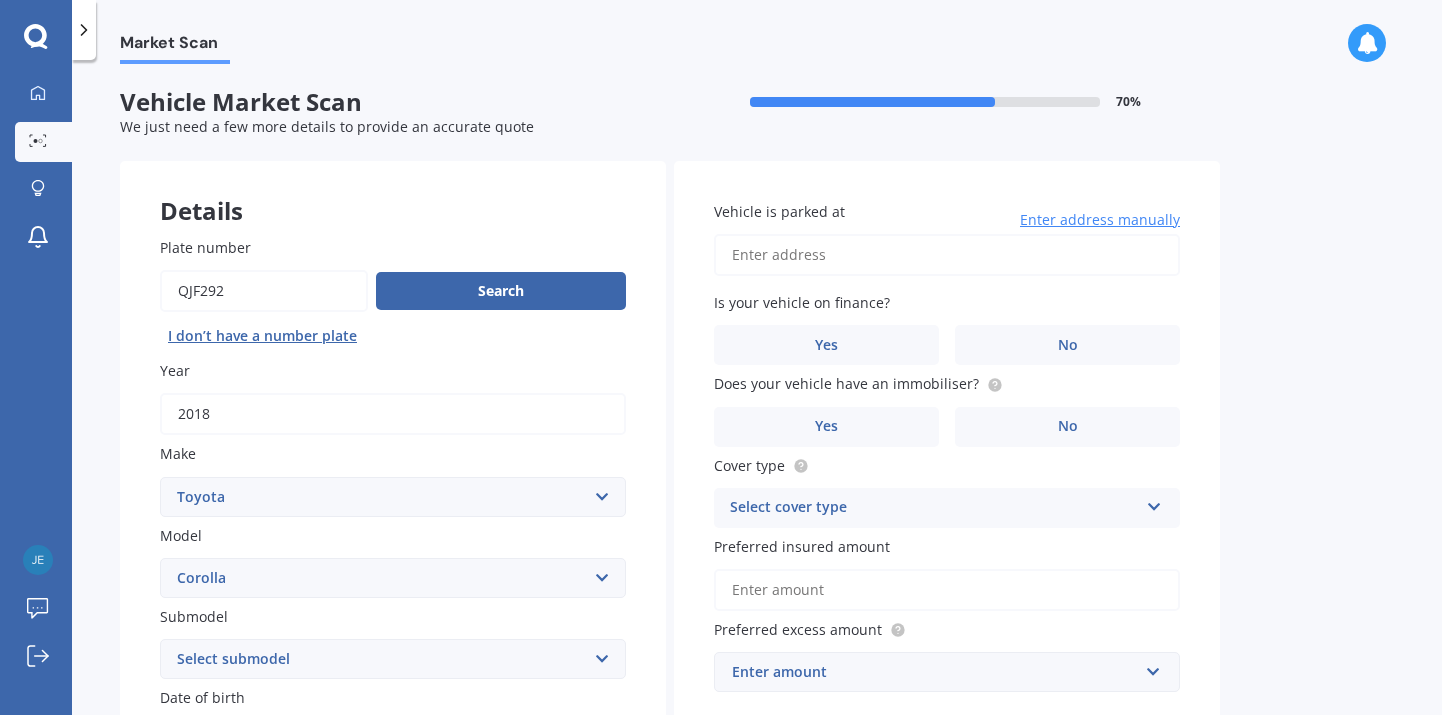 click on "Market Scan Vehicle Market Scan 70 % We just need a few more details to provide an accurate quote Details Plate number Search I don’t have a number plate Year 2018 Make Select make AC ALFA ROMEO ASTON MARTIN AUDI AUSTIN BEDFORD Bentley BMW BYD CADILLAC CAN-AM CHERY CHEVROLET CHRYSLER Citroen CRUISEAIR CUPRA DAEWOO DAIHATSU DAIMLER DAMON DIAHATSU DODGE EXOCET FACTORY FIVE FERRARI FIAT Fiord FLEETWOOD FORD FOTON FRASER GEELY GENESIS GEORGIE BOY GMC GREAT WALL GWM HAVAL HILLMAN HINO HOLDEN HOLIDAY RAMBLER HONDA HUMMER HYUNDAI INFINITI ISUZU IVECO JAC JAECOO JAGUAR JEEP KGM KIA LADA LAMBORGHINI LANCIA LANDROVER LDV LEXUS LINCOLN LOTUS LUNAR M.G M.G. MAHINDRA MASERATI MAZDA MCLAREN MERCEDES AMG Mercedes Benz MERCEDES-AMG MERCURY MINI MITSUBISHI MORGAN MORRIS NEWMAR NISSAN OMODA OPEL OXFORD PEUGEOT Plymouth Polestar PONTIAC PORSCHE PROTON RAM Range Rover Rayne RENAULT ROLLS ROYCE ROVER SAAB SATURN SEAT SHELBY SKODA SMART SSANGYONG SUBARU SUZUKI TATA TESLA TIFFIN Toyota TRIUMPH TVR Vauxhall VOLKSWAGEN VOLVO ZX 86" at bounding box center [757, 391] 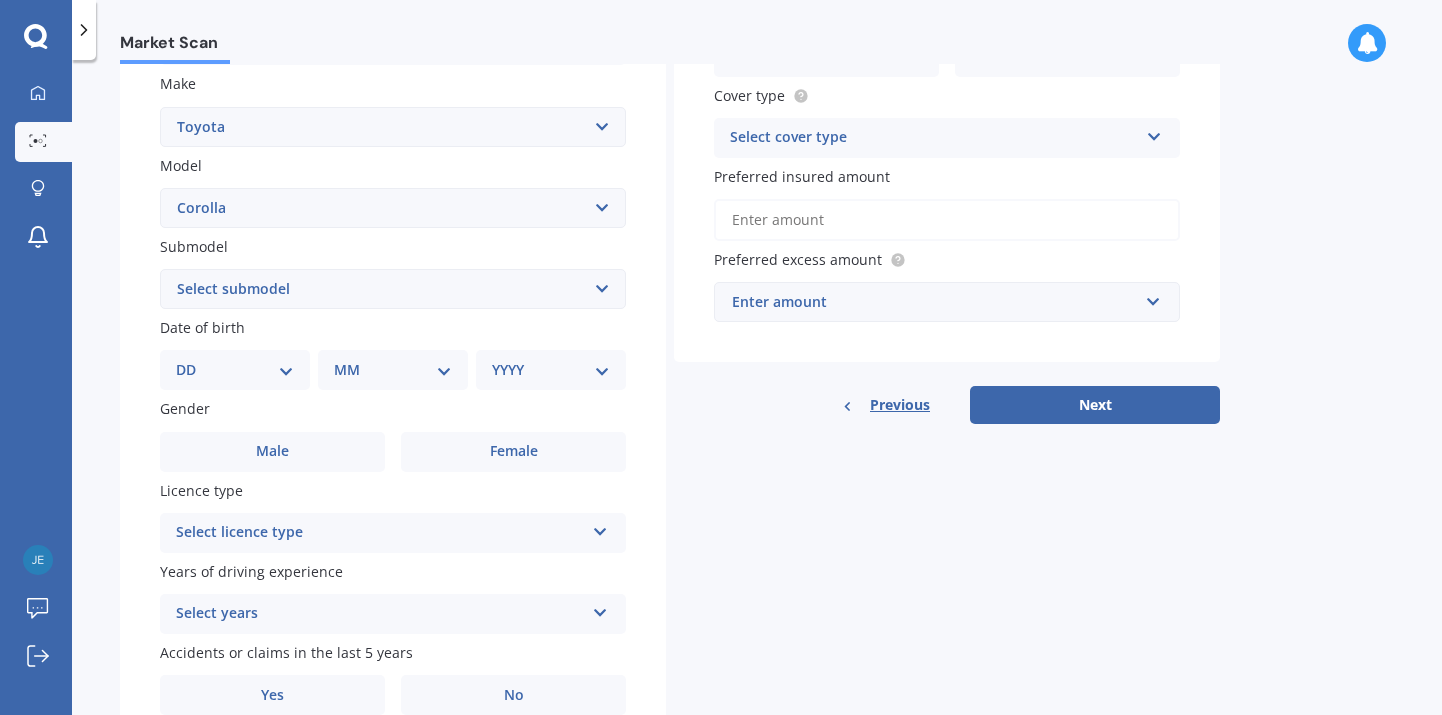 scroll, scrollTop: 400, scrollLeft: 0, axis: vertical 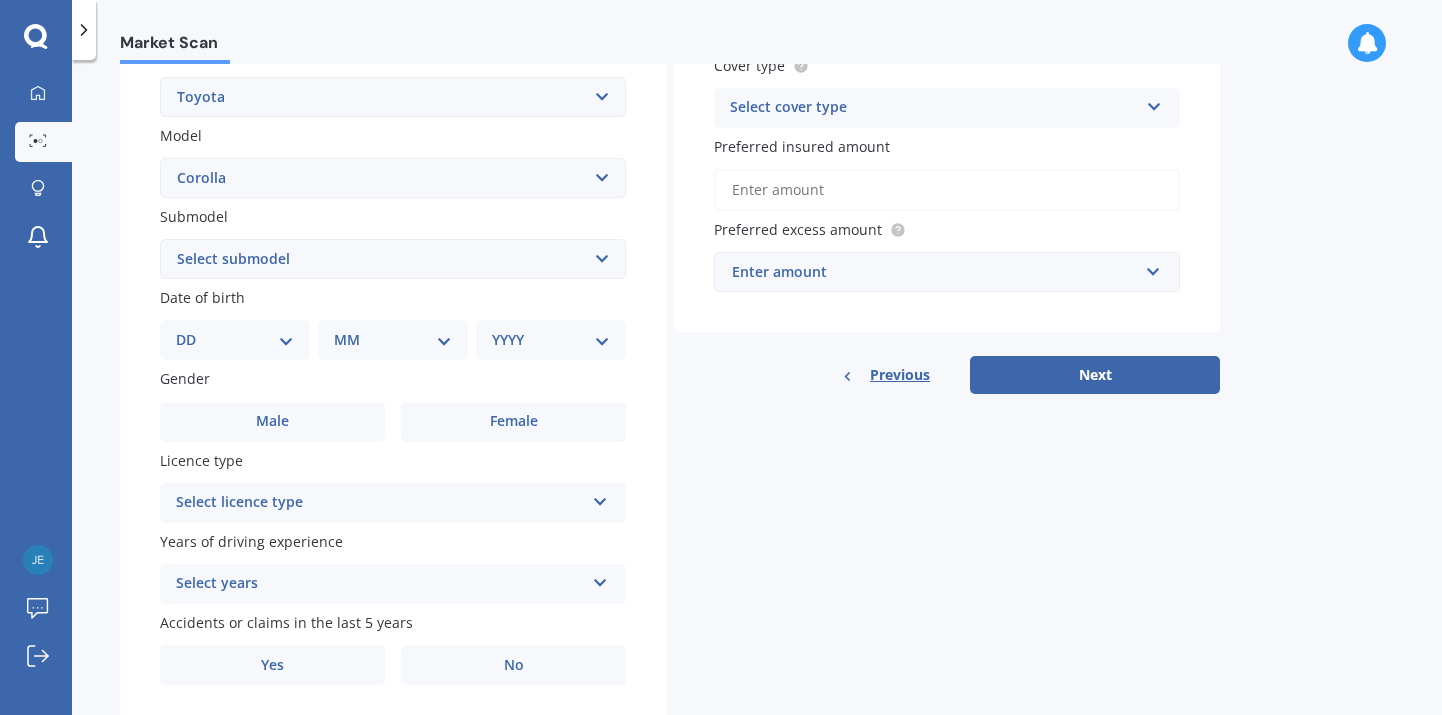 click on "DD 01 02 03 04 05 06 07 08 09 10 11 12 13 14 15 16 17 18 19 20 21 22 23 24 25 26 27 28 29 30 31" at bounding box center [235, 340] 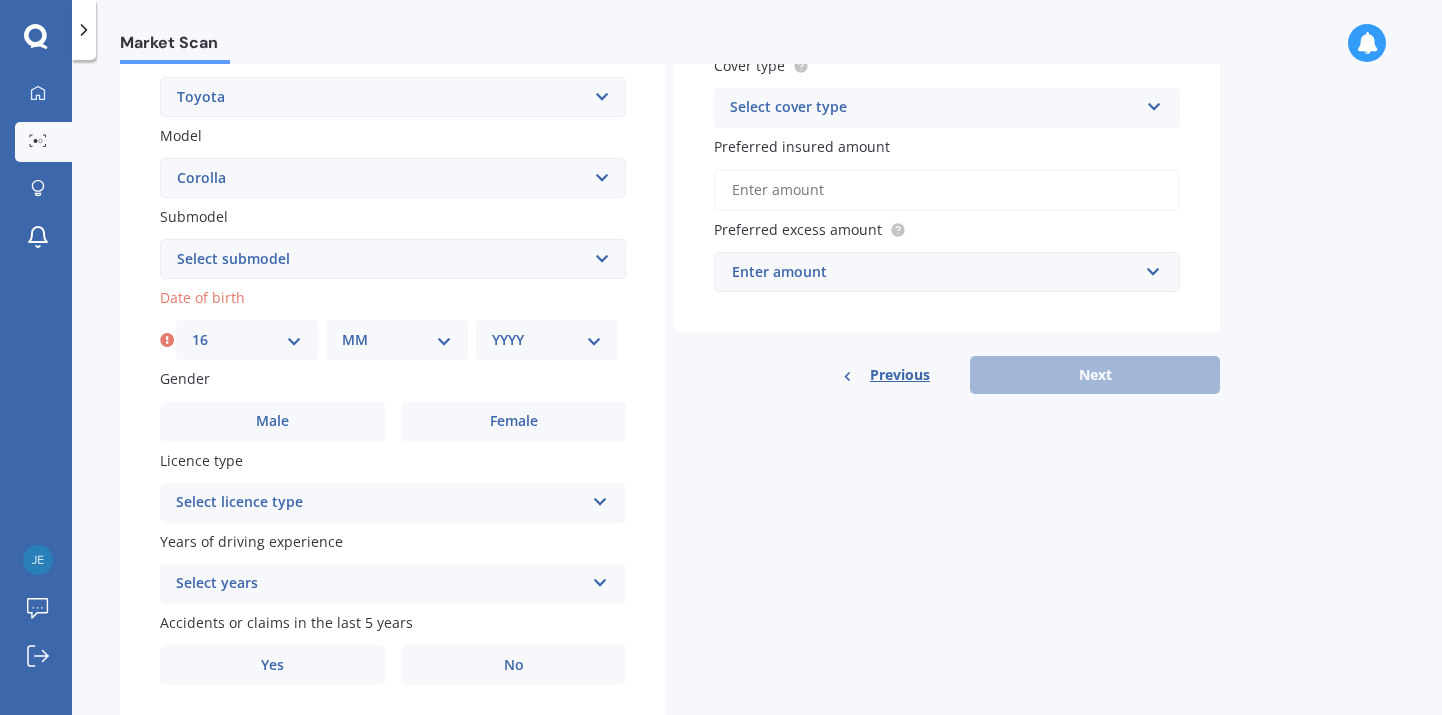 click on "MM 01 02 03 04 05 06 07 08 09 10 11 12" at bounding box center [397, 340] 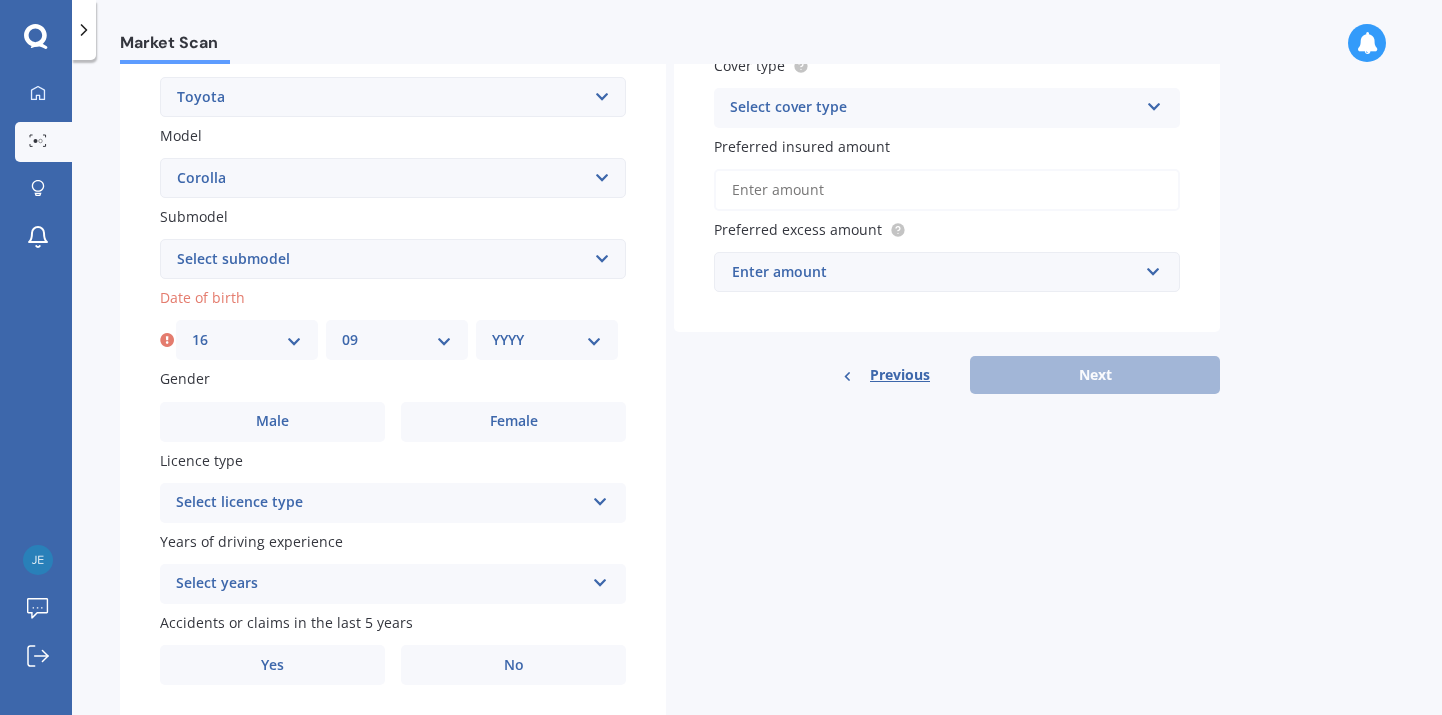 click on "YYYY 2025 2024 2023 2022 2021 2020 2019 2018 2017 2016 2015 2014 2013 2012 2011 2010 2009 2008 2007 2006 2005 2004 2003 2002 2001 2000 1999 1998 1997 1996 1995 1994 1993 1992 1991 1990 1989 1988 1987 1986 1985 1984 1983 1982 1981 1980 1979 1978 1977 1976 1975 1974 1973 1972 1971 1970 1969 1968 1967 1966 1965 1964 1963 1962 1961 1960 1959 1958 1957 1956 1955 1954 1953 1952 1951 1950 1949 1948 1947 1946 1945 1944 1943 1942 1941 1940 1939 1938 1937 1936 1935 1934 1933 1932 1931 1930 1929 1928 1927 1926" at bounding box center [547, 340] 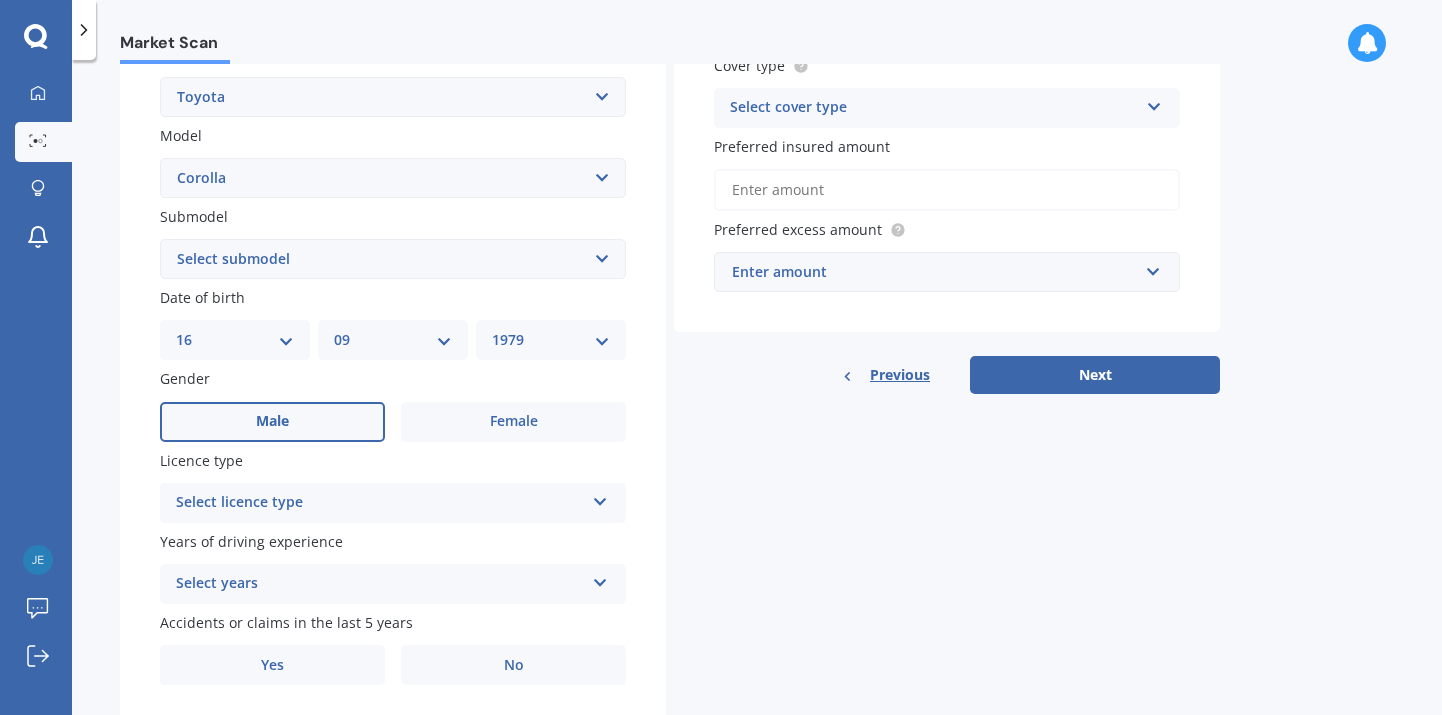 click on "Male" at bounding box center [272, 422] 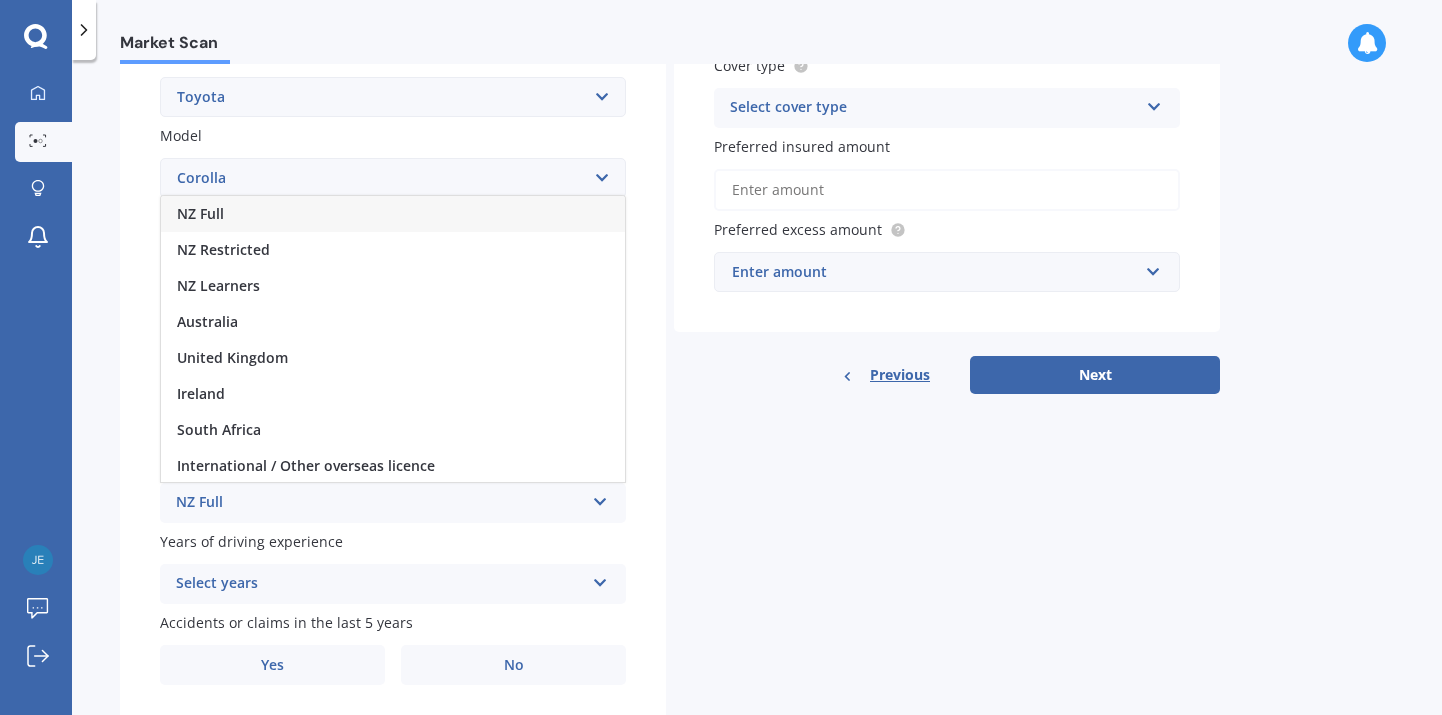 click on "NZ Full" at bounding box center [393, 214] 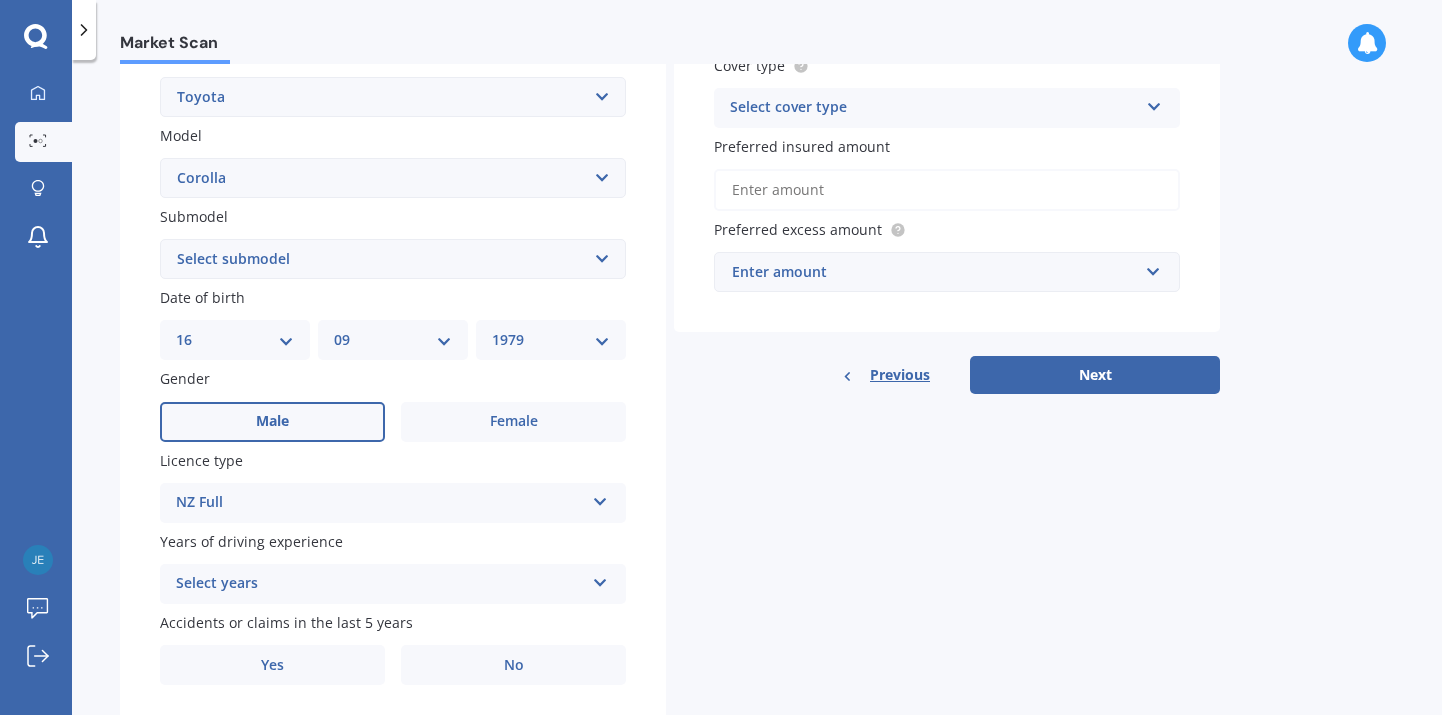 click on "Details Plate number Search I don’t have a number plate Year 2018 Make Select make AC ALFA ROMEO ASTON MARTIN AUDI AUSTIN BEDFORD Bentley BMW BYD CADILLAC CAN-AM CHERY CHEVROLET CHRYSLER Citroen CRUISEAIR CUPRA DAEWOO DAIHATSU DAIMLER DAMON DIAHATSU DODGE EXOCET FACTORY FIVE FERRARI FIAT Fiord FLEETWOOD FORD FOTON FRASER GEELY GENESIS GEORGIE BOY GMC GREAT WALL GWM HAVAL HILLMAN HINO HOLDEN HOLIDAY RAMBLER HONDA HUMMER HYUNDAI INFINITI ISUZU IVECO JAC JAECOO JAGUAR JEEP KGM KIA LADA LAMBORGHINI LANCIA LANDROVER LDV LEXUS LINCOLN LOTUS LUNAR M.G M.G. MAHINDRA MASERATI MAZDA MCLAREN MERCEDES AMG Mercedes Benz MERCEDES-AMG MERCURY MINI MITSUBISHI MORGAN MORRIS NEWMAR NISSAN OMODA OPEL OXFORD PEUGEOT Plymouth Polestar PONTIAC PORSCHE PROTON RAM Range Rover Rayne RENAULT ROLLS ROYCE ROVER SAAB SATURN SEAT SHELBY SKODA SMART SSANGYONG SUBARU SUZUKI TATA TESLA TIFFIN Toyota TRIUMPH TVR Vauxhall VOLKSWAGEN VOLVO ZX Model Select model 4 Runner 86 Allex Allion Alphard Altezza Aqua Aristo Aurion bB" at bounding box center [670, 243] 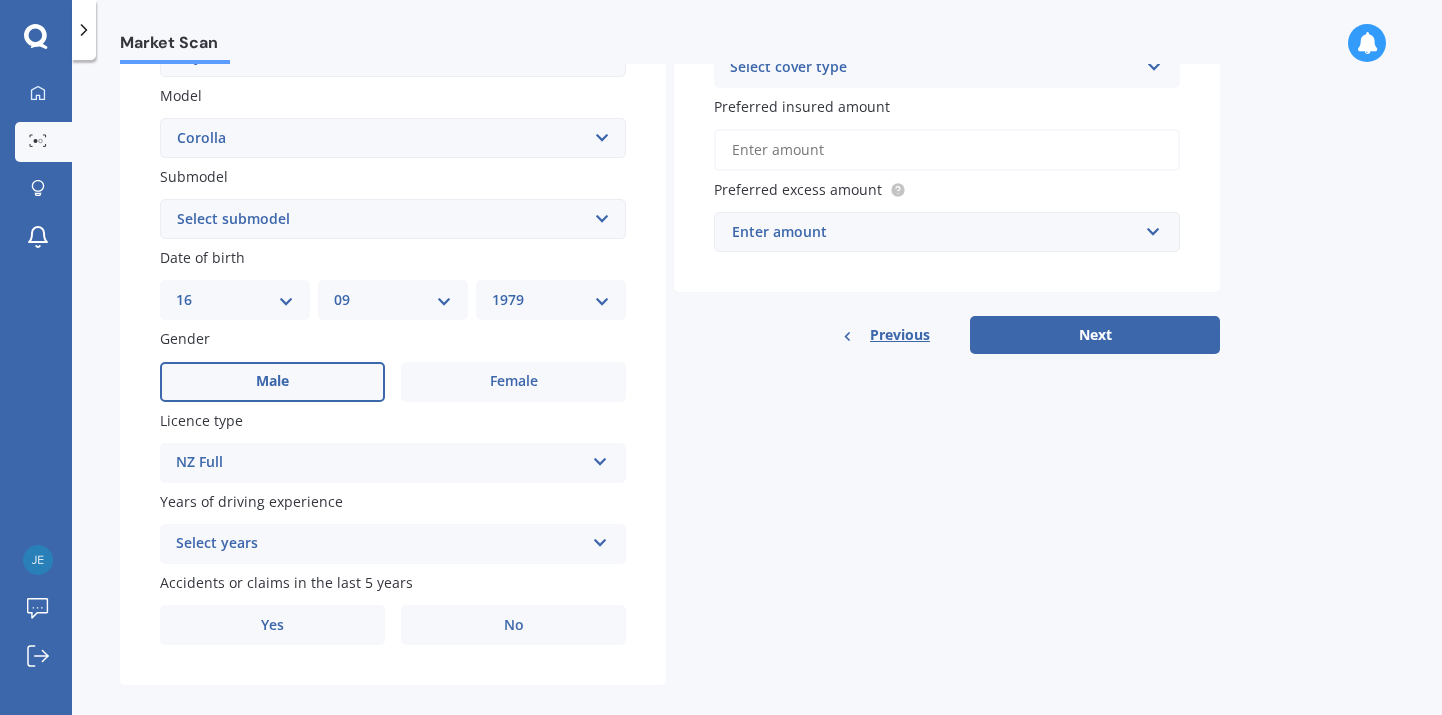 scroll, scrollTop: 467, scrollLeft: 0, axis: vertical 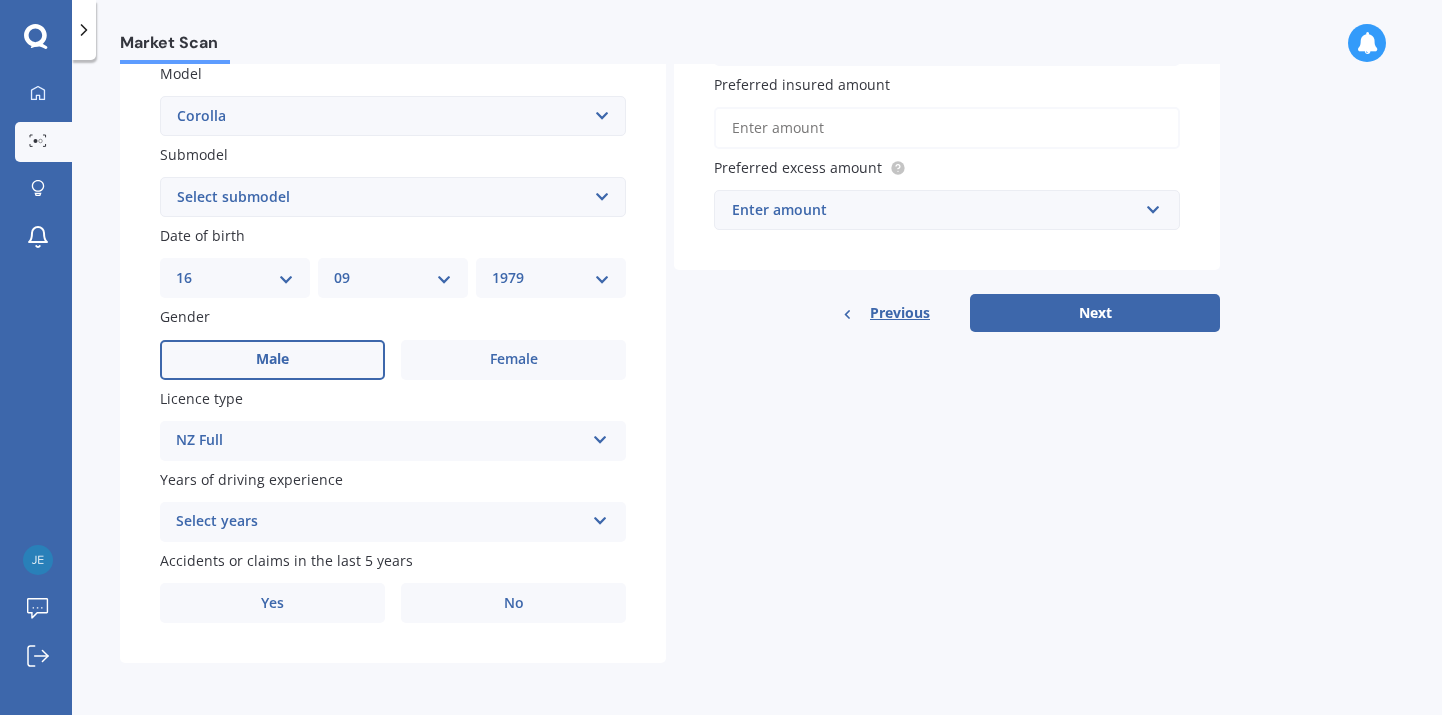 click on "Select years" at bounding box center [380, 522] 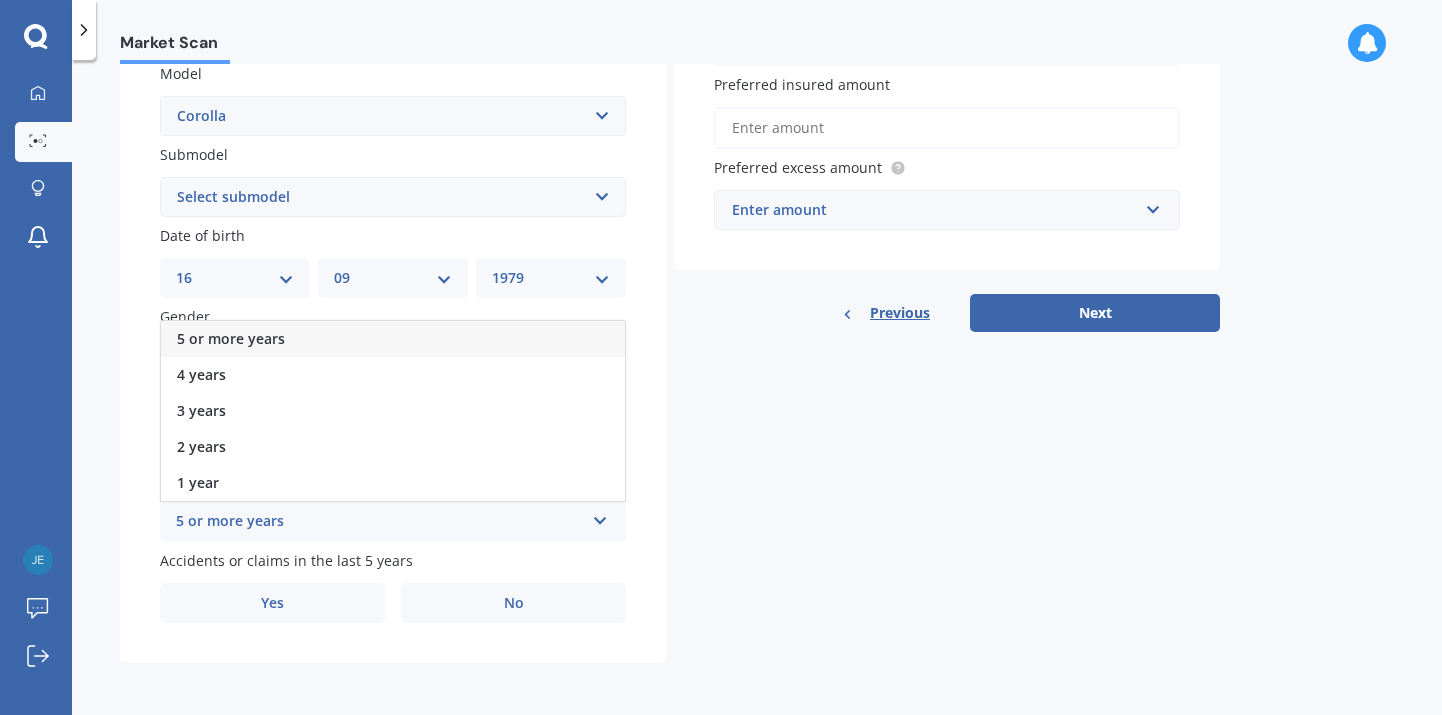 click on "5 or more years" at bounding box center (393, 339) 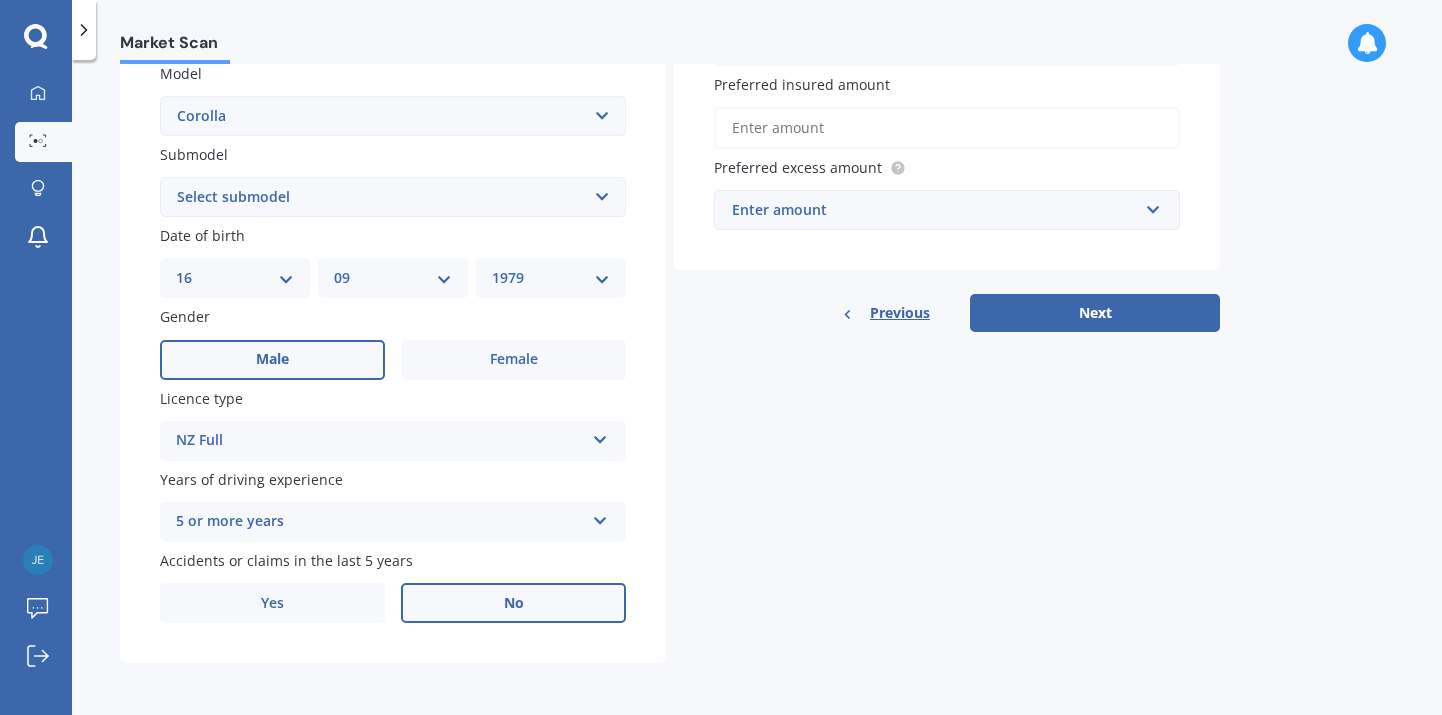 click on "No" at bounding box center (272, 359) 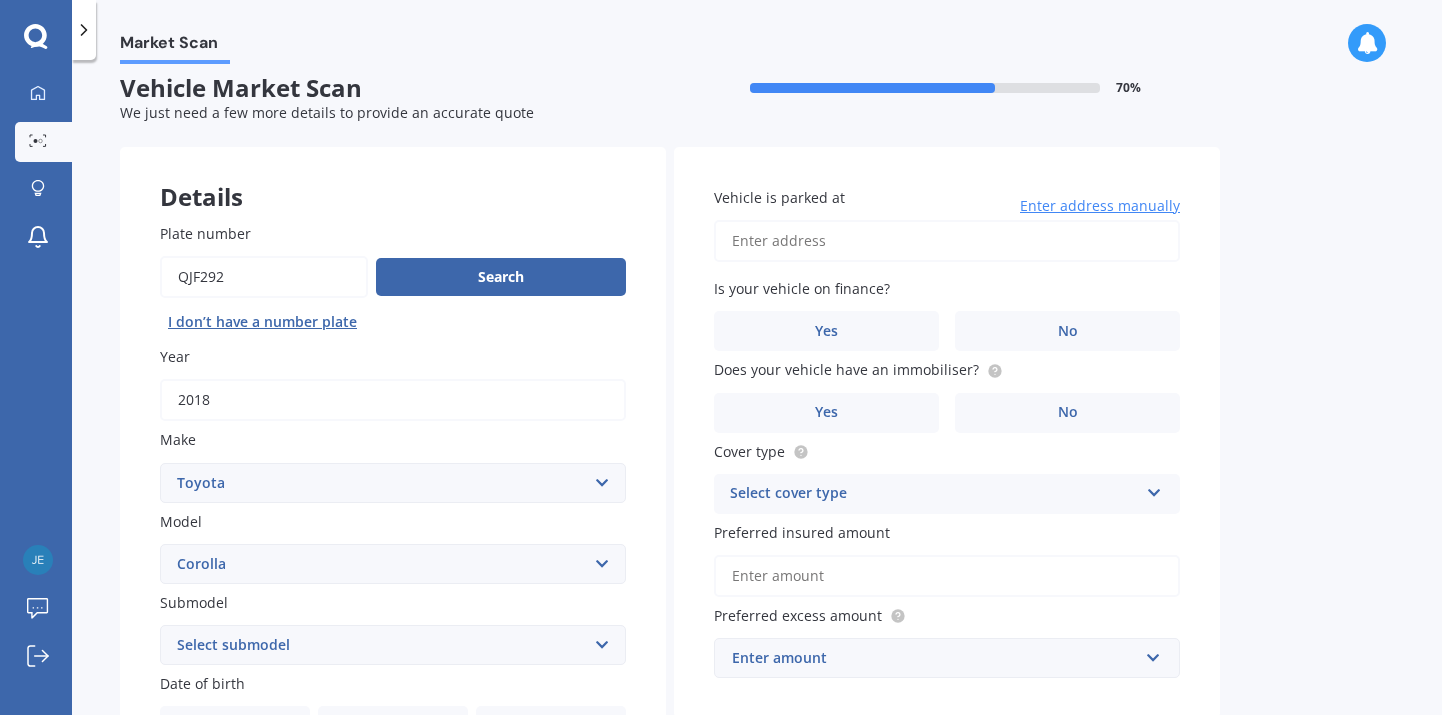 scroll, scrollTop: 0, scrollLeft: 0, axis: both 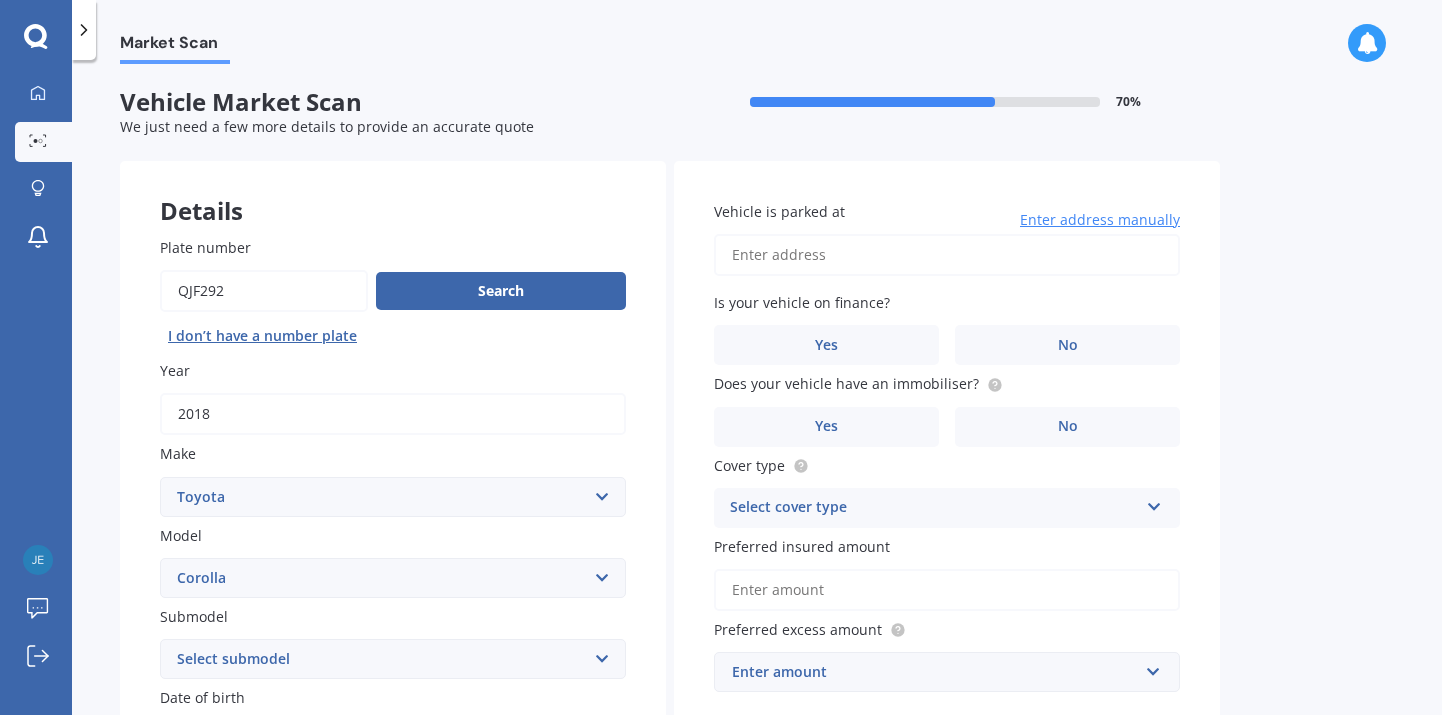 click on "Vehicle is parked at" at bounding box center [947, 255] 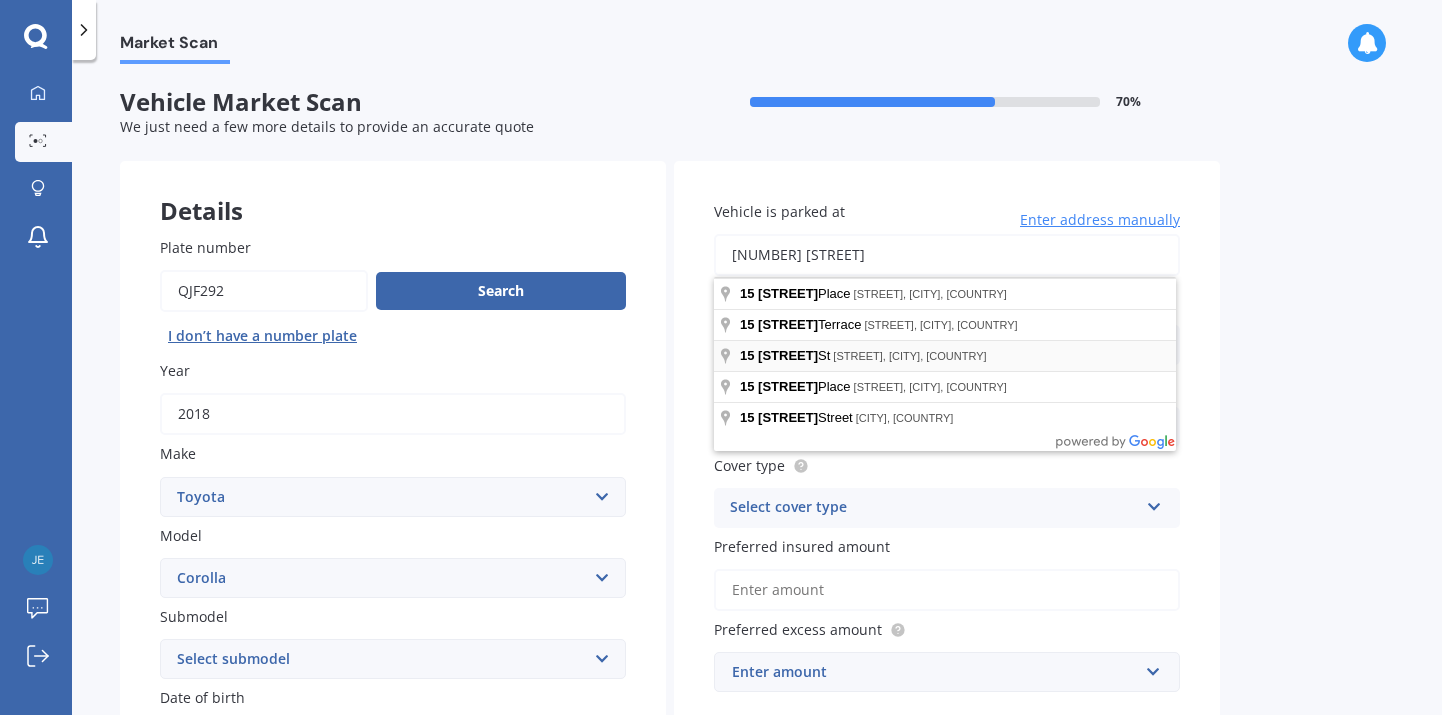 type on "[NUMBER] [STREET]" 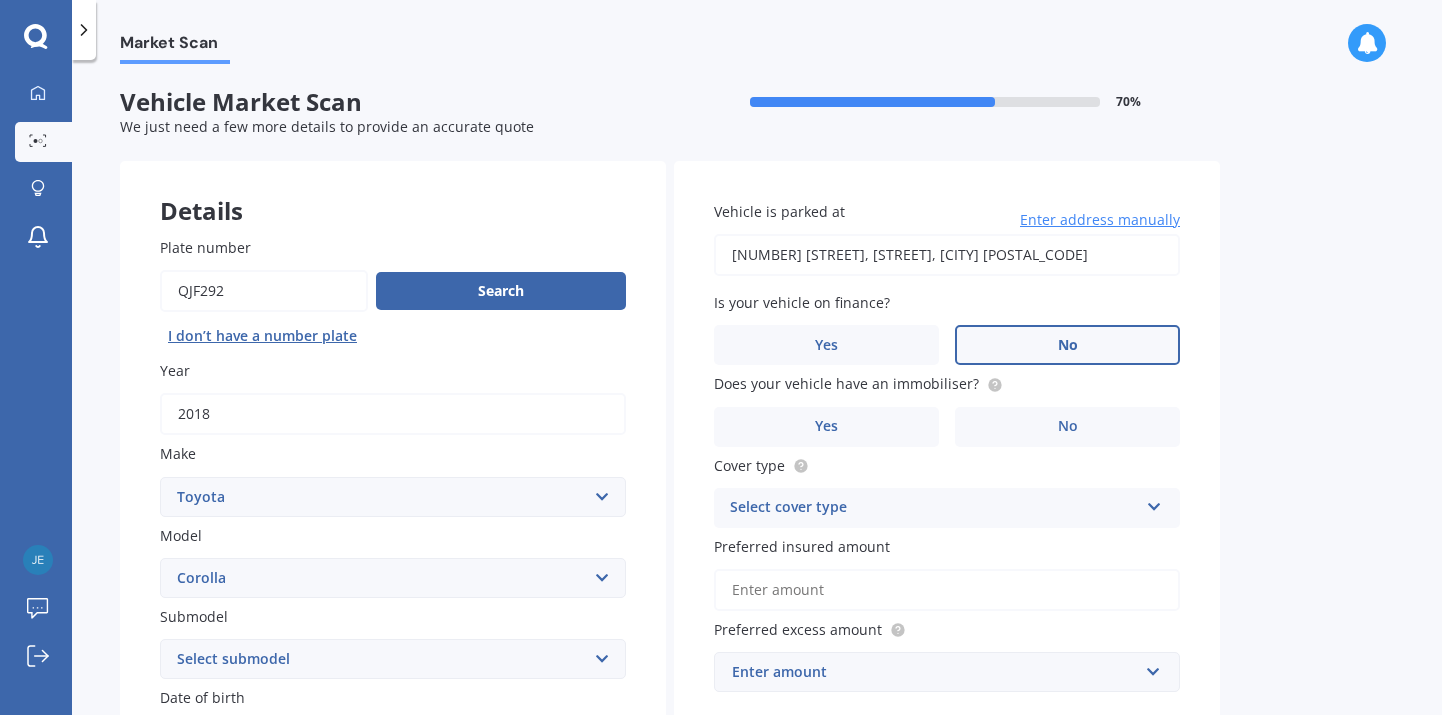 click on "No" at bounding box center [272, 821] 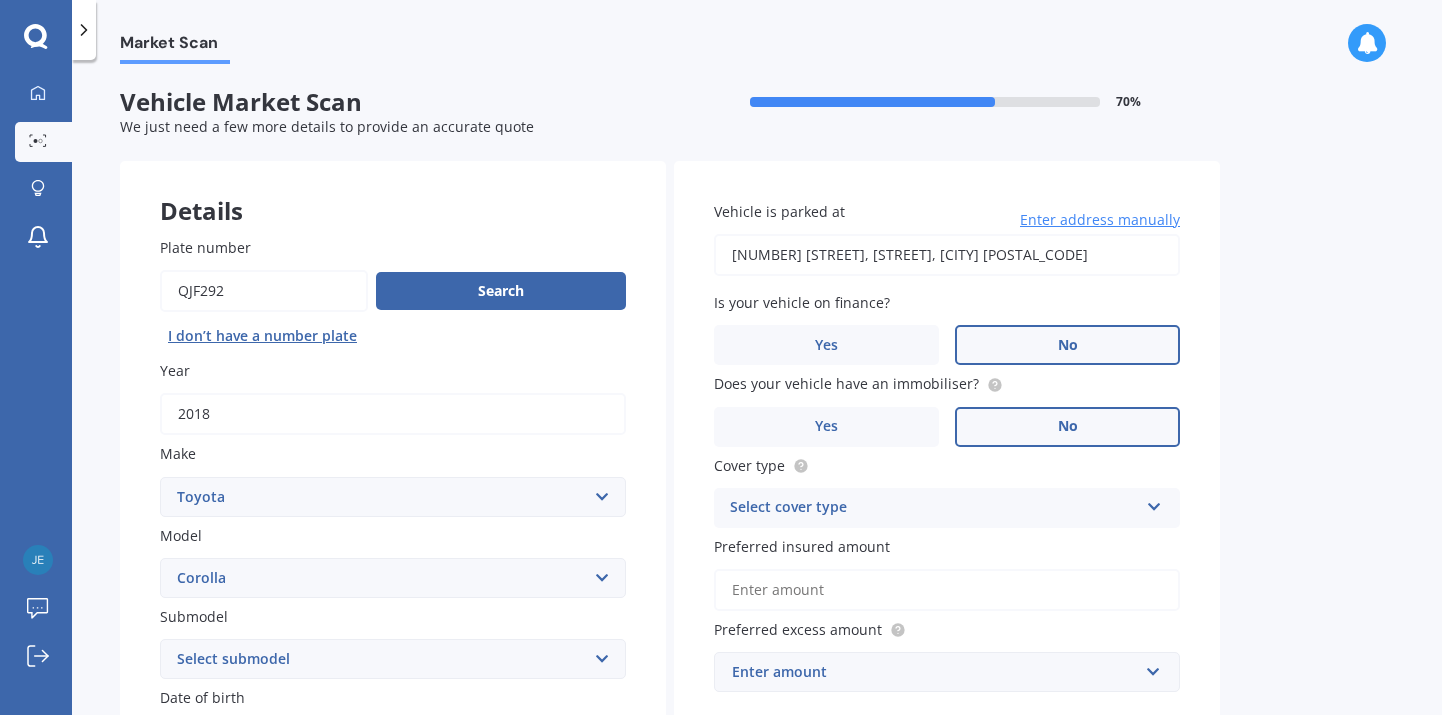 click on "No" at bounding box center [272, 821] 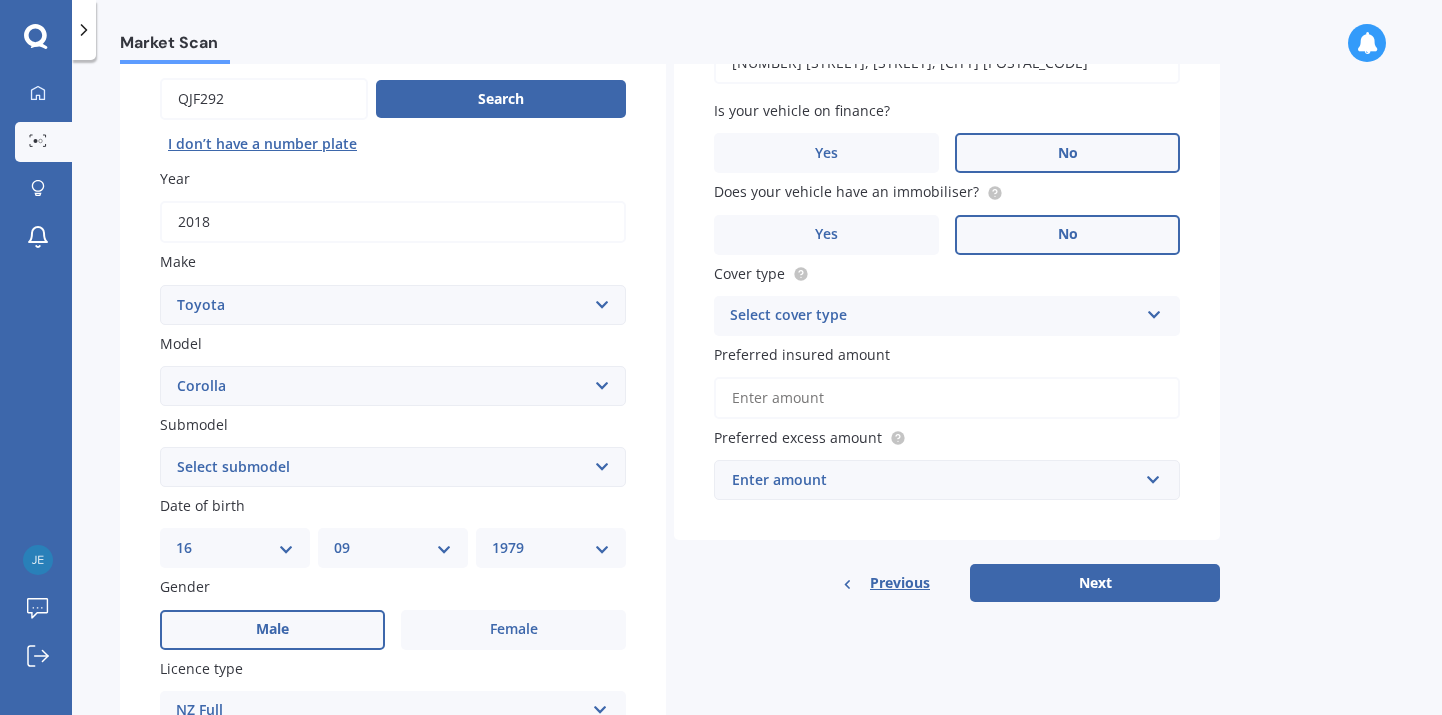 scroll, scrollTop: 200, scrollLeft: 0, axis: vertical 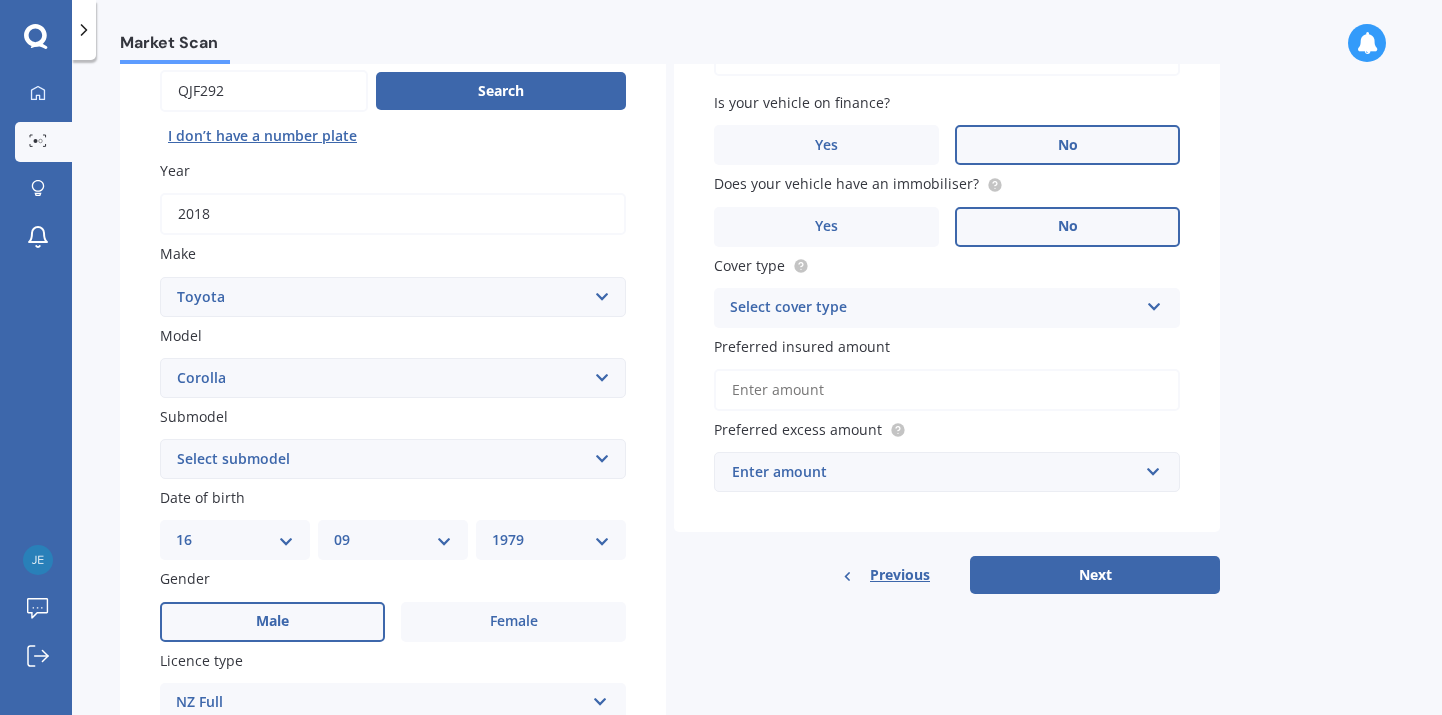 click on "Select cover type" at bounding box center (934, 308) 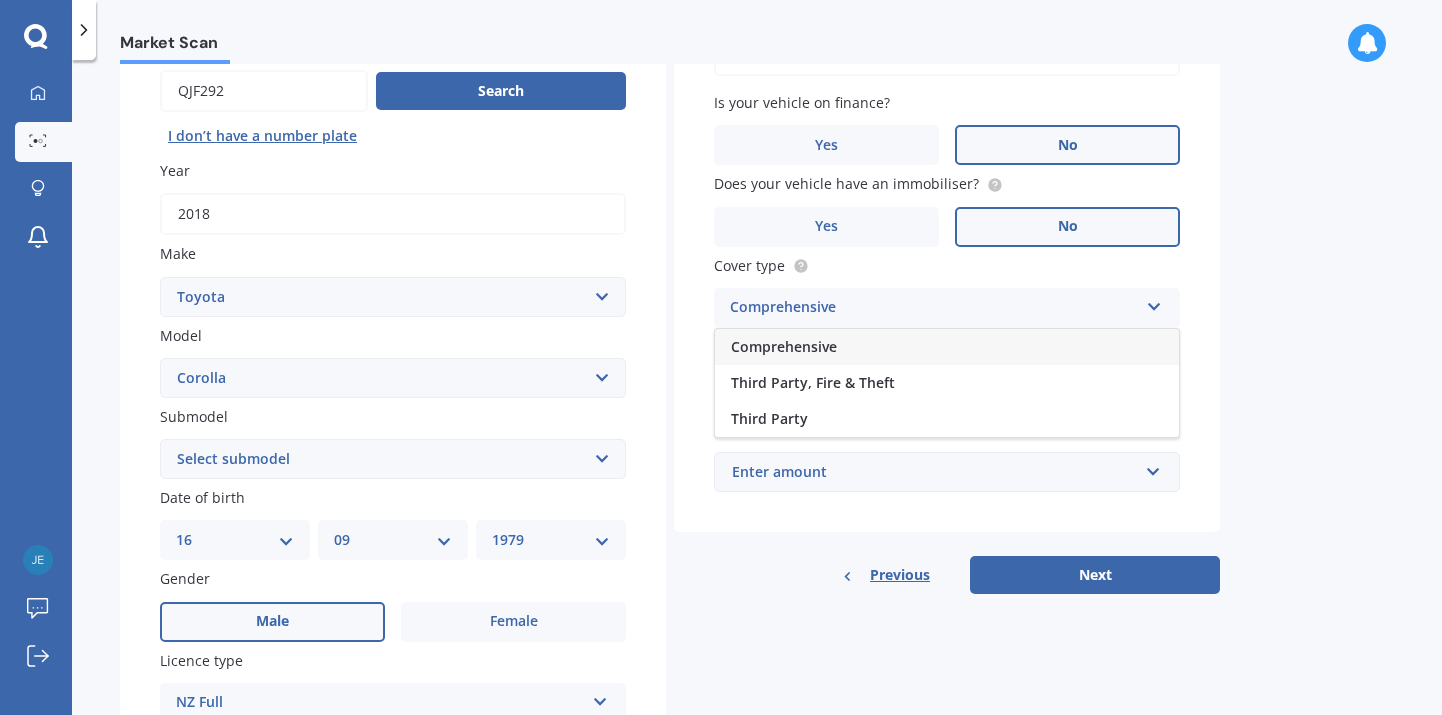 click on "Comprehensive" at bounding box center [947, 347] 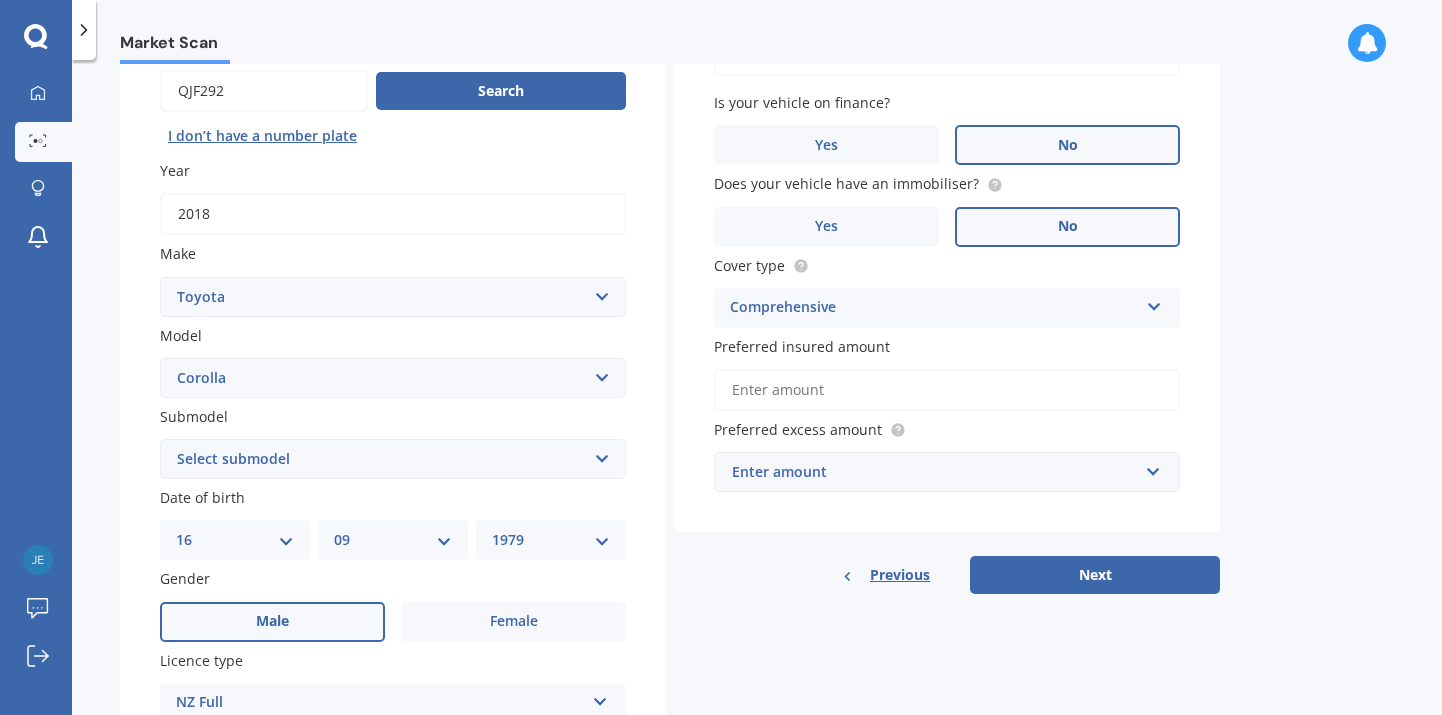 click on "Preferred insured amount" at bounding box center (947, 390) 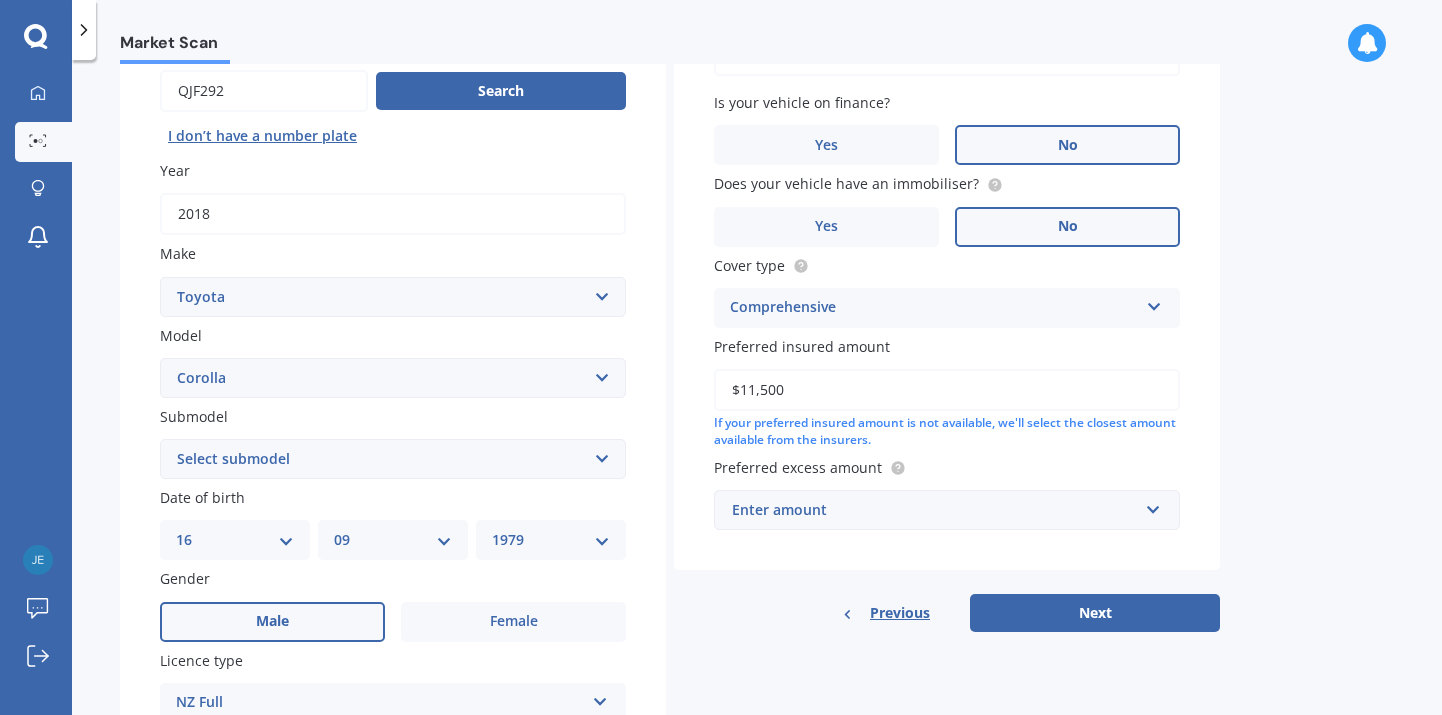 type on "$11,500" 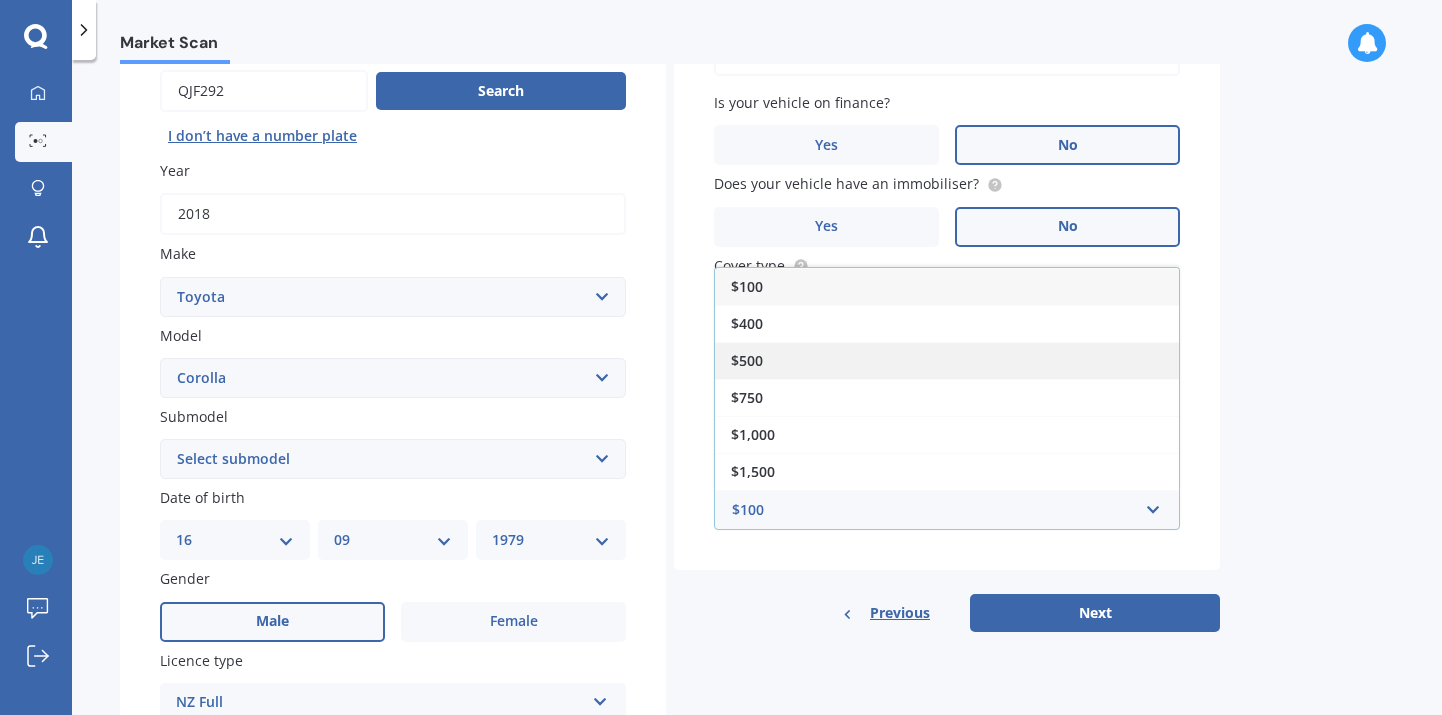 click on "$500" at bounding box center (947, 360) 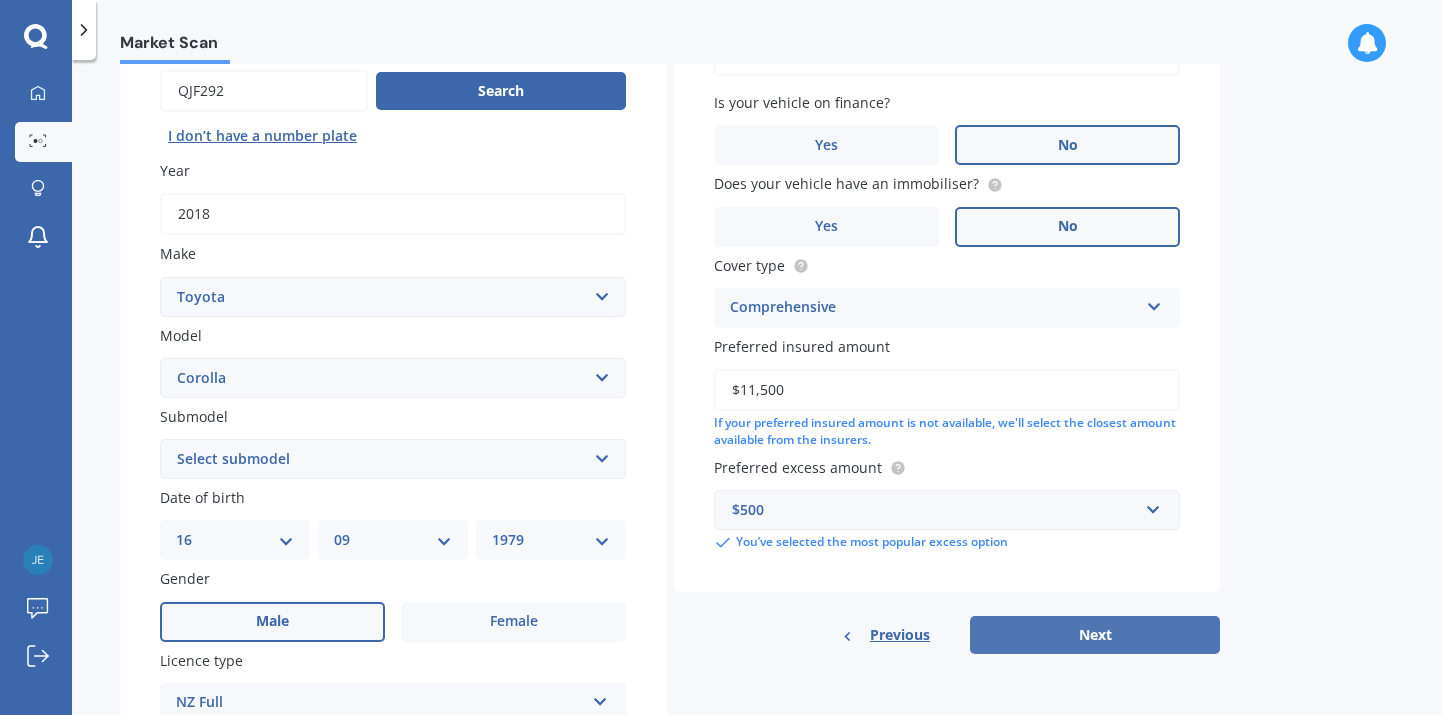 click on "Next" at bounding box center [1095, 635] 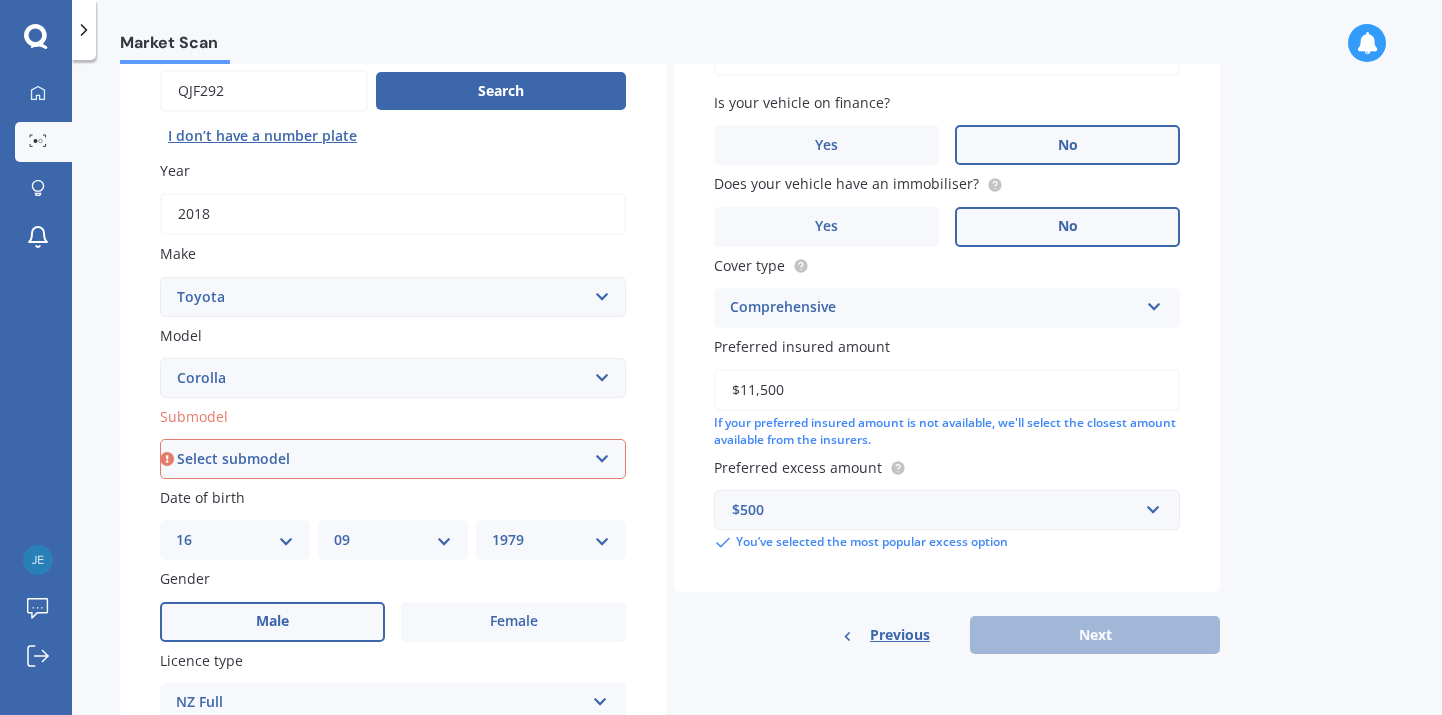 click on "Select submodel (All other) Axio Diesel Fielder 2WD Fielder 4WD FXGT GL GLX 1.8 GLX Sedan GS GTI GTI Sports GX 1.6 GX 1.8 GX CVT Hatch GX Sedan GX Wagon auto GX Wagon manual Hatch Hybrid Hybrid Levin 1.6 Levin SX Hatch Levin ZR Hatch Runx SE 1.5 Sportivo Non Turbo 1.8 Litre Sportivo Turbo 1.8 Litre Sprinter Sprinter GT Touring 4WD wagon Touring S/W Touring Wagon Hybrid TS 1.8 Van XL ZR Sedan" at bounding box center (393, 459) 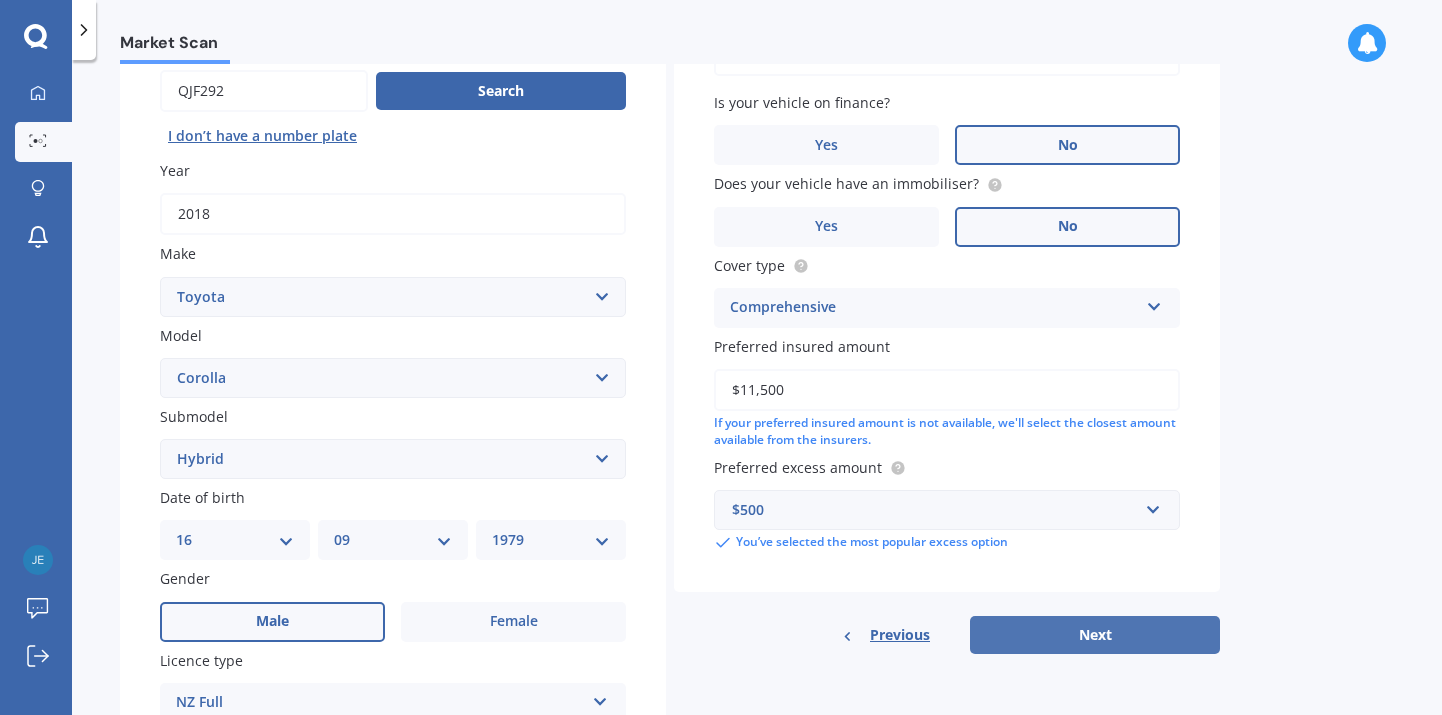 click on "Next" at bounding box center (1095, 635) 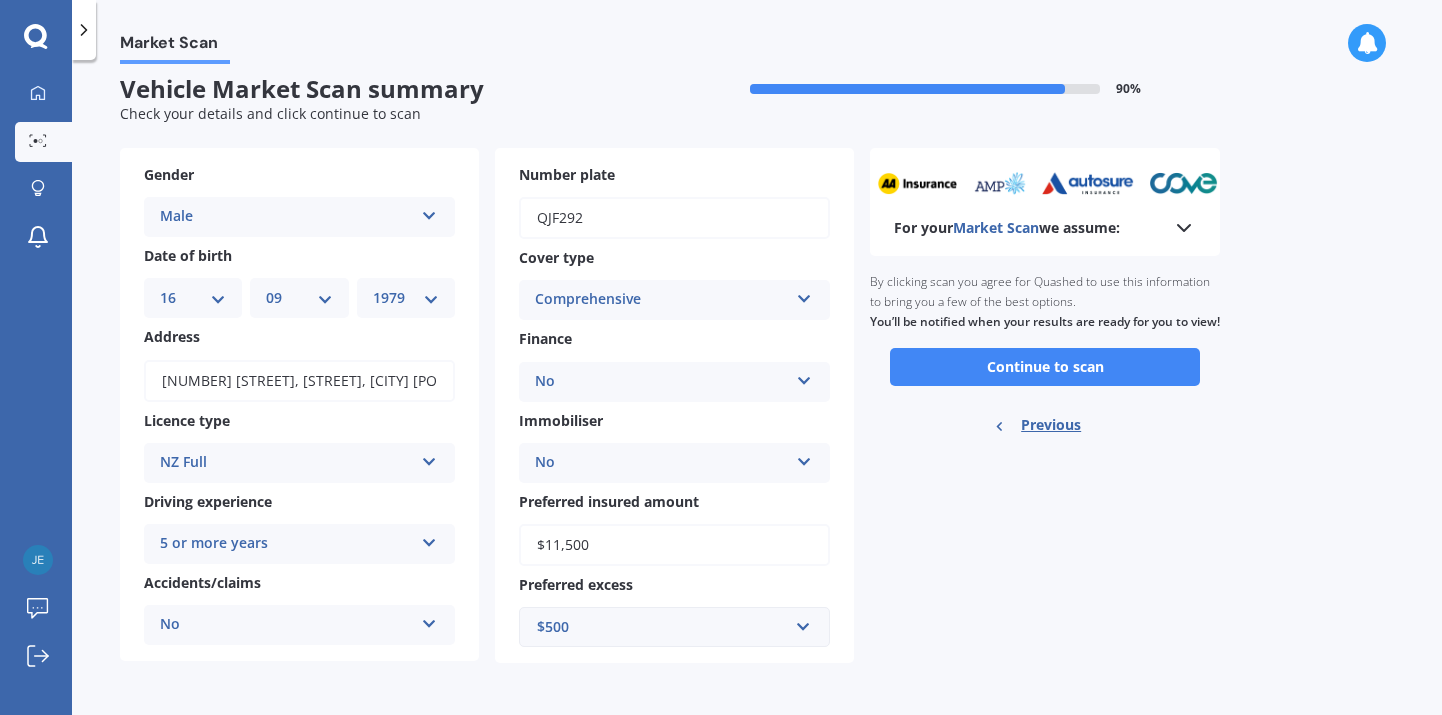 scroll, scrollTop: 0, scrollLeft: 0, axis: both 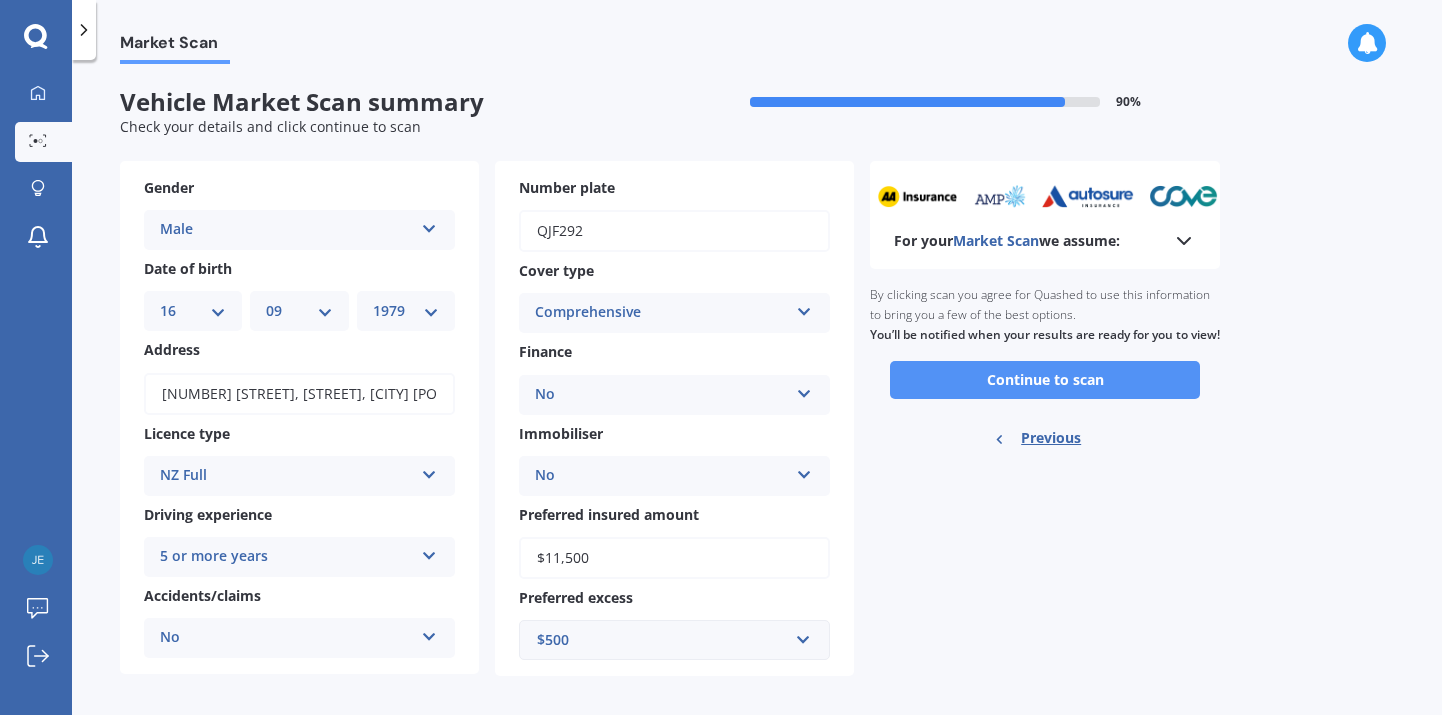 click on "Continue to scan" at bounding box center (1045, 380) 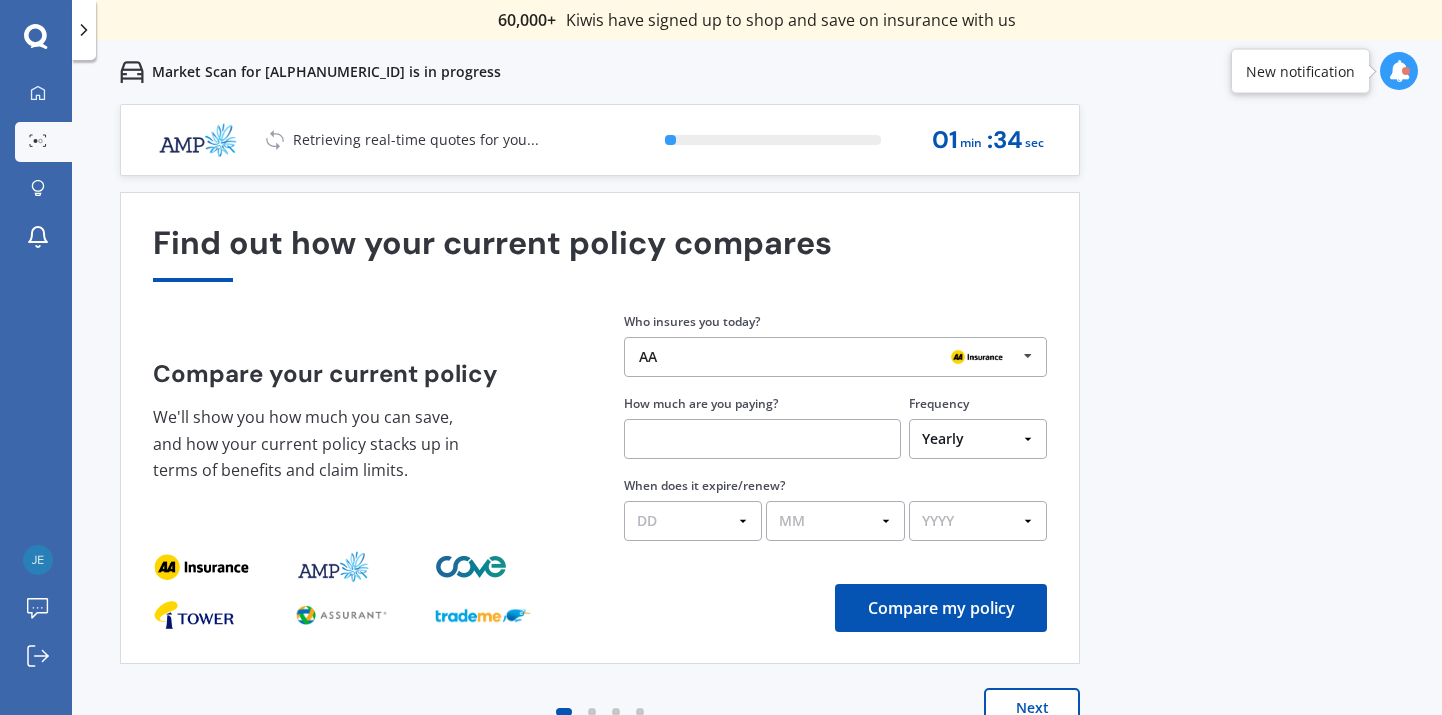click on "Previous 60,000+ Kiwis have signed up to shop and save on insurance with us " Helpful tool, just that my current insurance is cheaper. " [FIRST] [LAST] " I have already recommended Quashed to many family and friends. This is fantastic. Thank you. " [FIRST] [LAST] " A very useful tool and is easy to use. Highly recommended! " [FIRST] [LAST] " Useful tool to check whether our current prices are competitive - which they are. " [FIRST] [LAST] " My current car insurance was half of the cheapest quoted here, so I'll stick with them. " [FIRST] [LAST] " Gave exactly the same results. " [FIRST] [LAST] " It's pretty accurate. Good service. " [FIRST] [LAST] " That was very helpful as it provided all the details required to make the necessary decision. " [FIRST] [LAST] " I've already recommended to a number of people. " [FIRST] [LAST] " Good to know my existing cover is so good! " [FIRST] [LAST] " Excellent site! I saved $300 off my existing policy. " [FIRST] [LAST] " Great stuff team! first time using it, and it was very clear and concise. " [FIRST] [LAST]   Next 5 % 01 min :  34 sec 1" at bounding box center (757, 431) 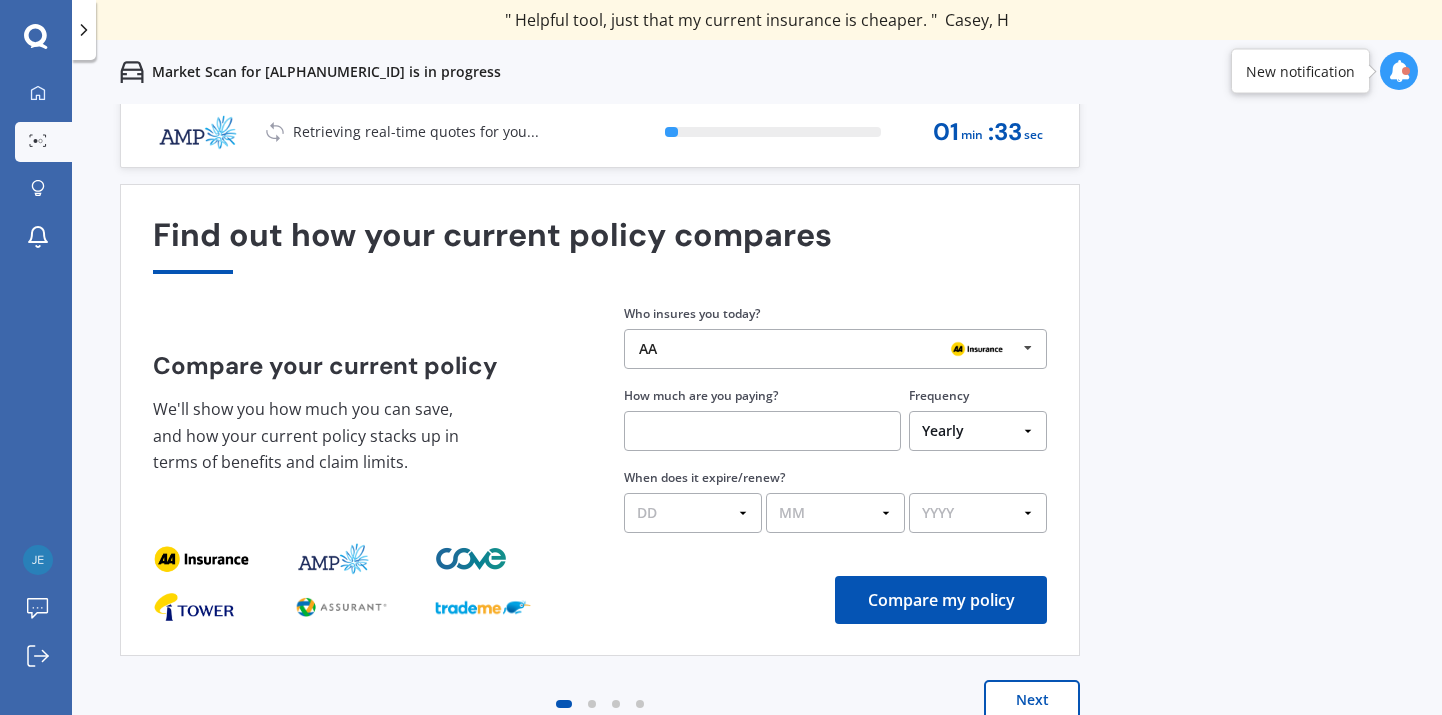 scroll, scrollTop: 9, scrollLeft: 0, axis: vertical 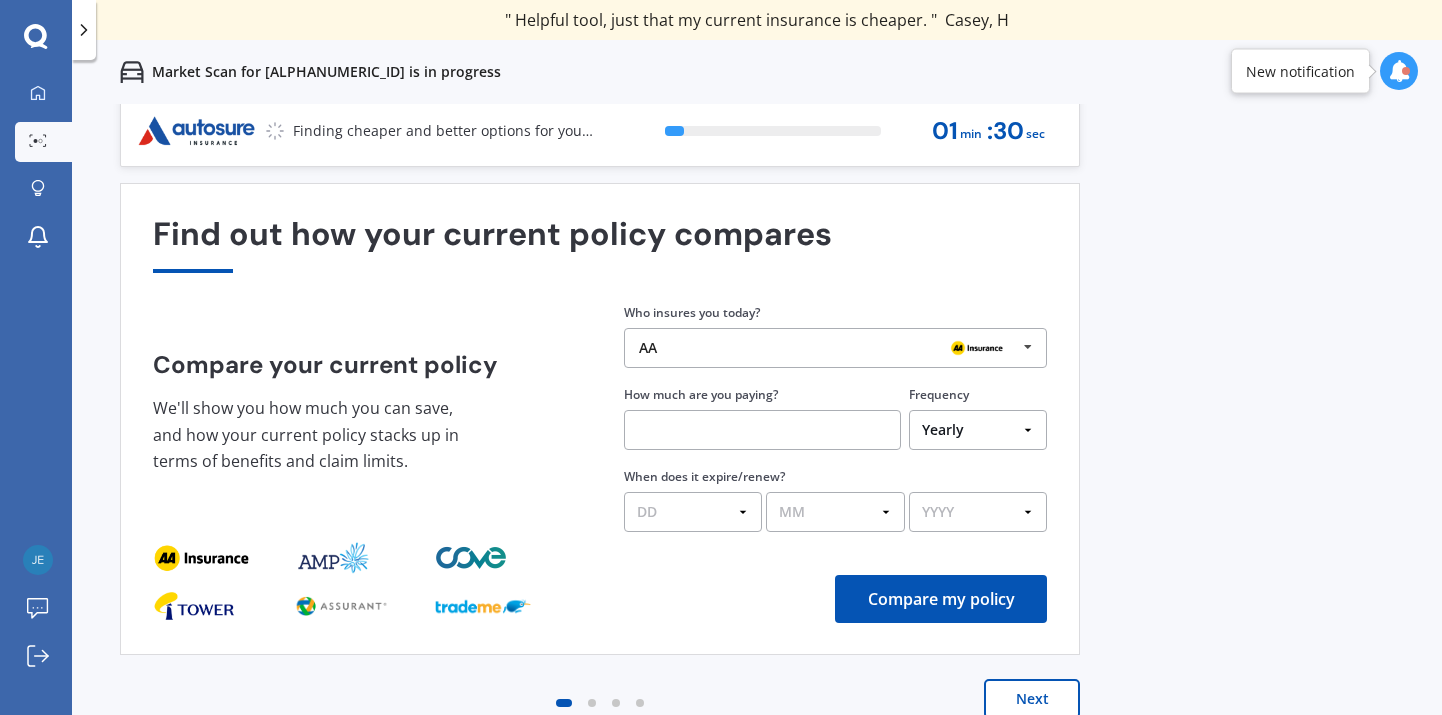 click at bounding box center (1028, 347) 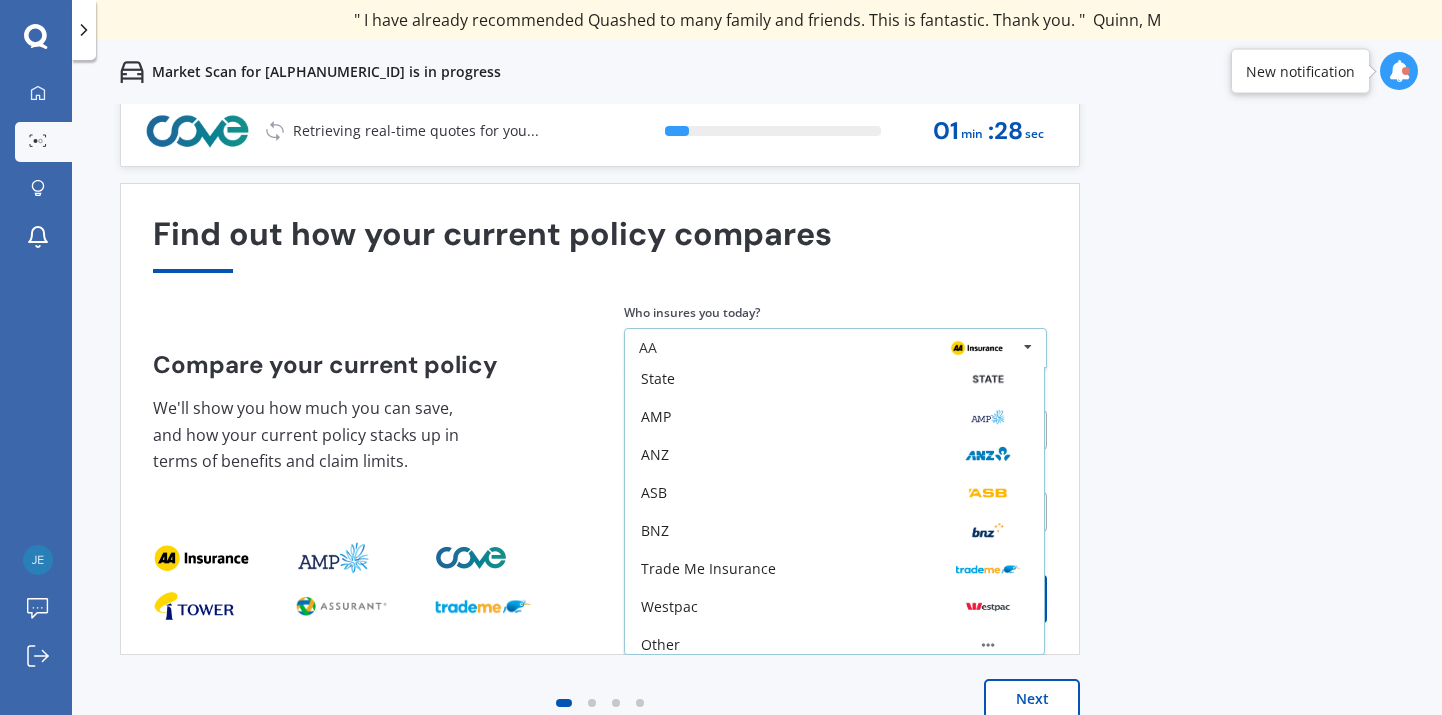 scroll, scrollTop: 131, scrollLeft: 0, axis: vertical 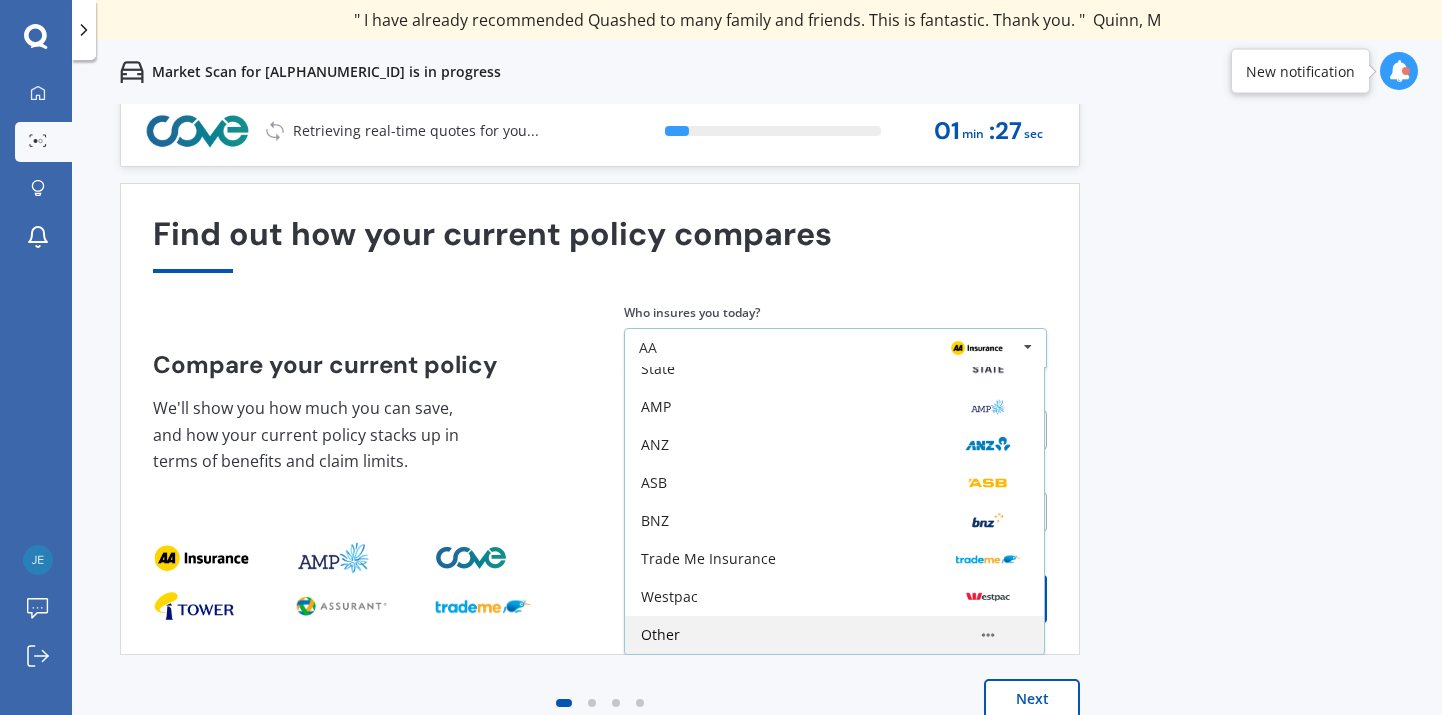 click on "Other" at bounding box center [834, 255] 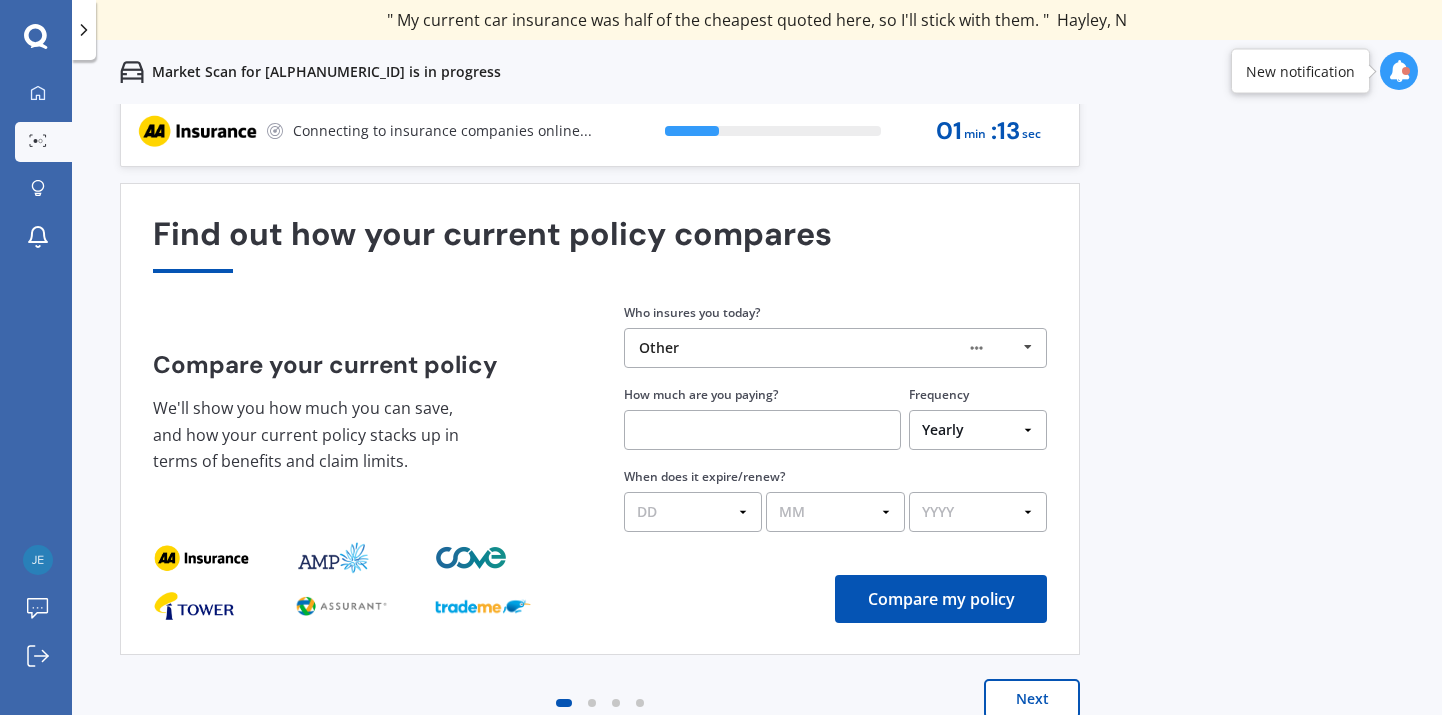 click at bounding box center (762, 430) 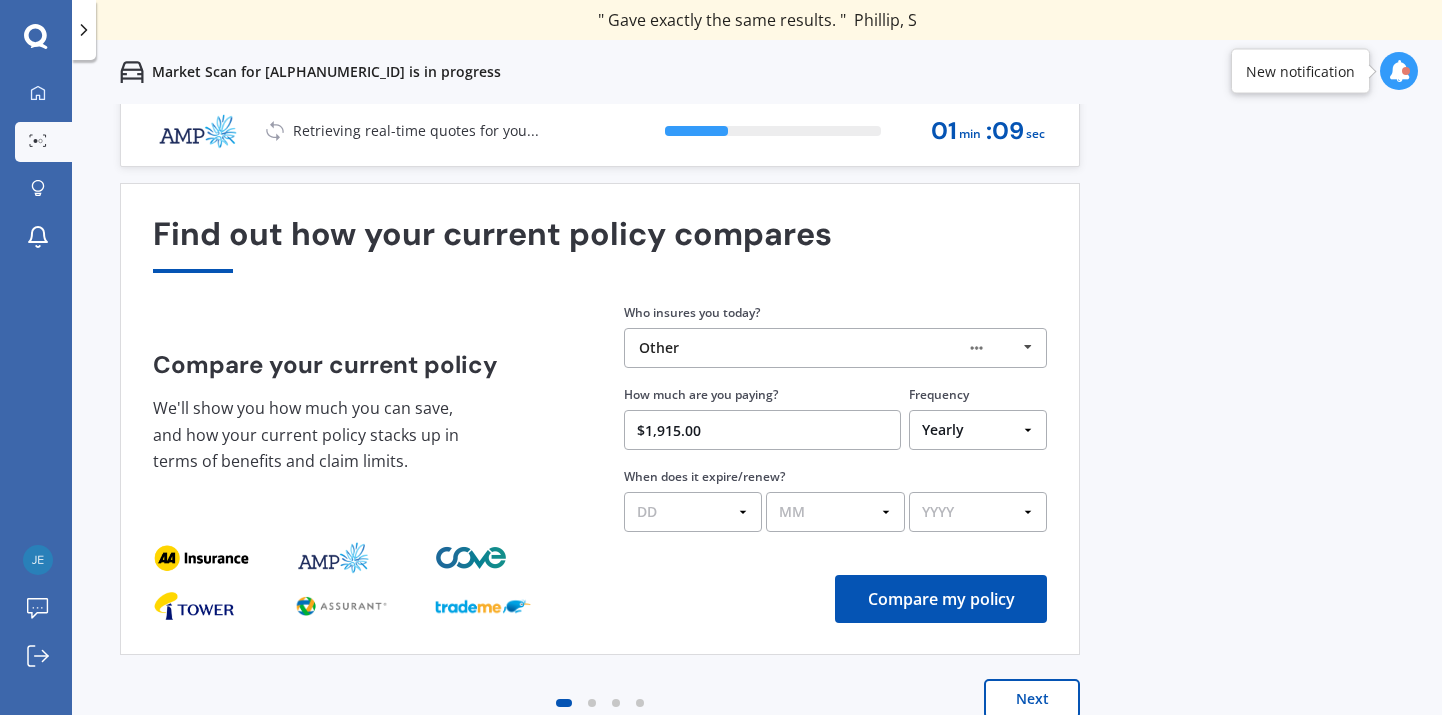 type on "$1,915.00" 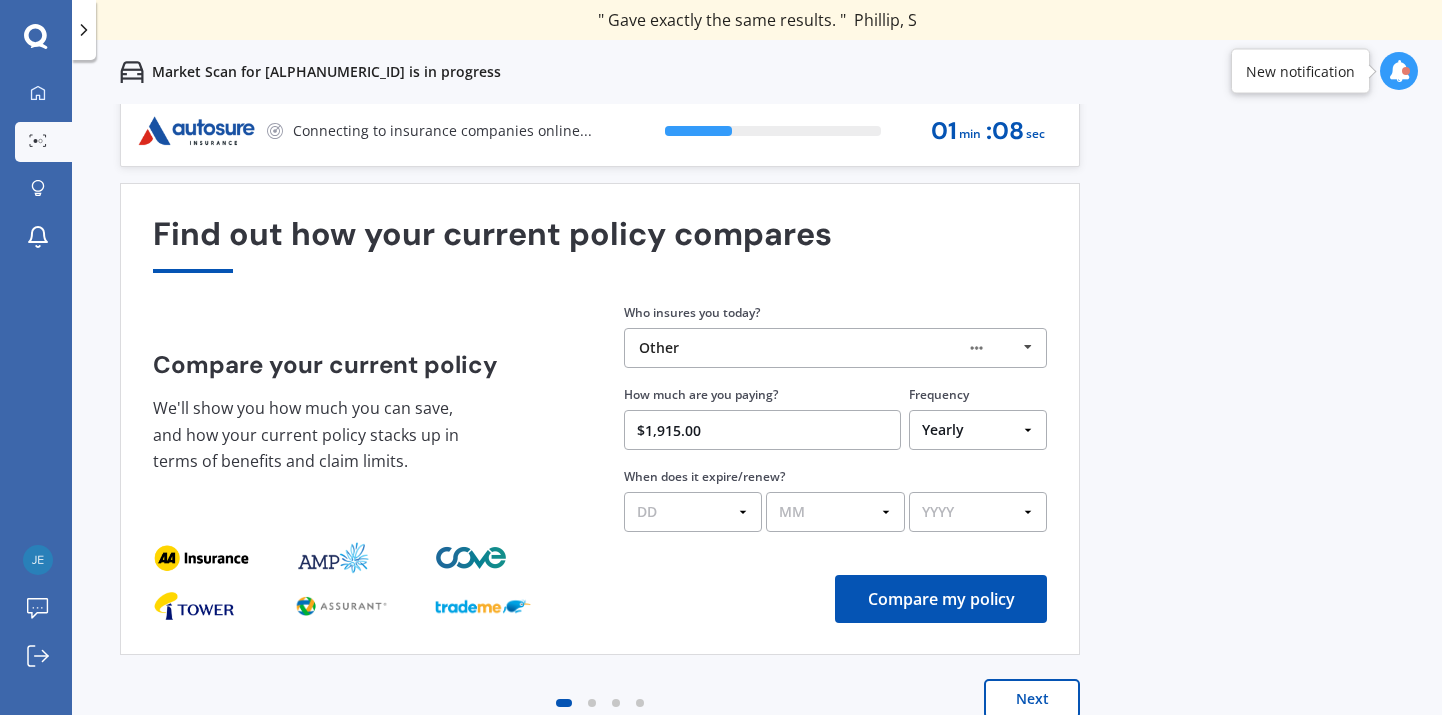 select on "02" 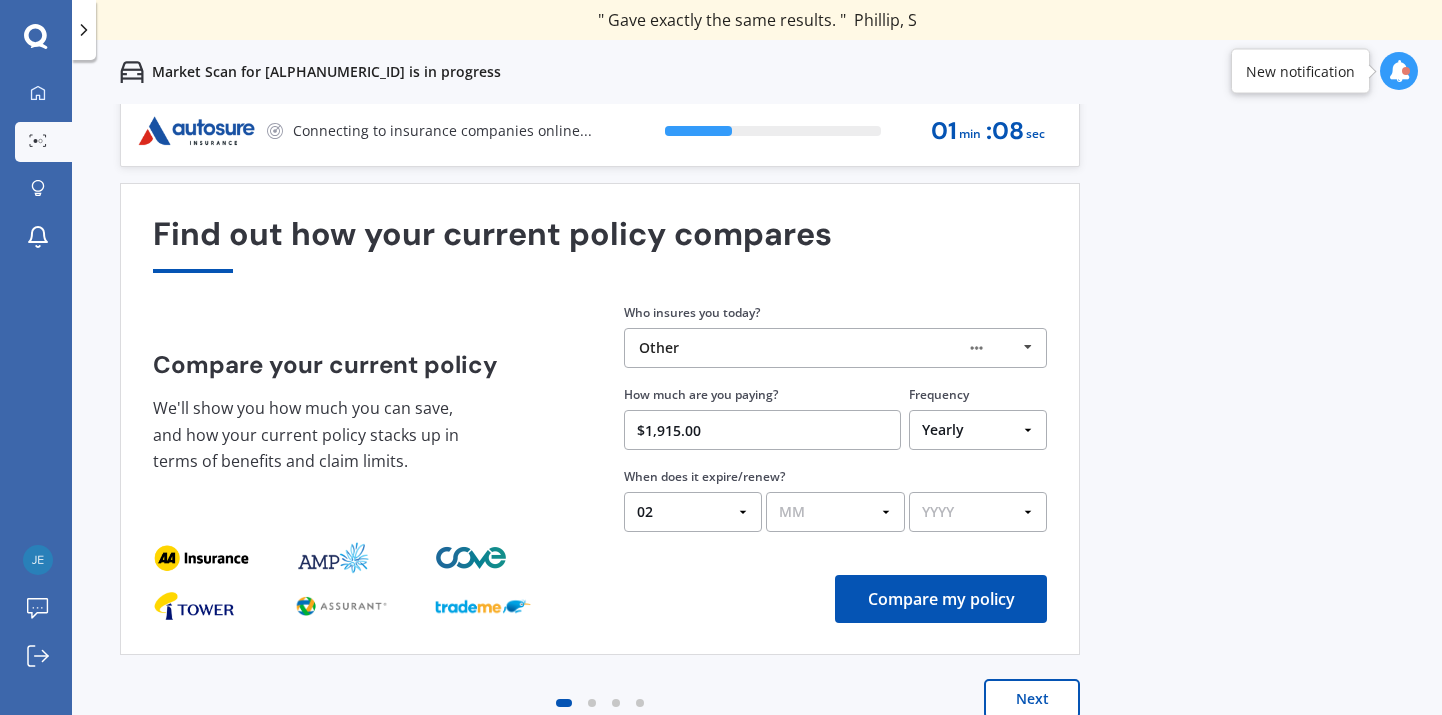 click on "MM 01 02 03 04 05 06 07 08 09 10 11 12" at bounding box center (835, 512) 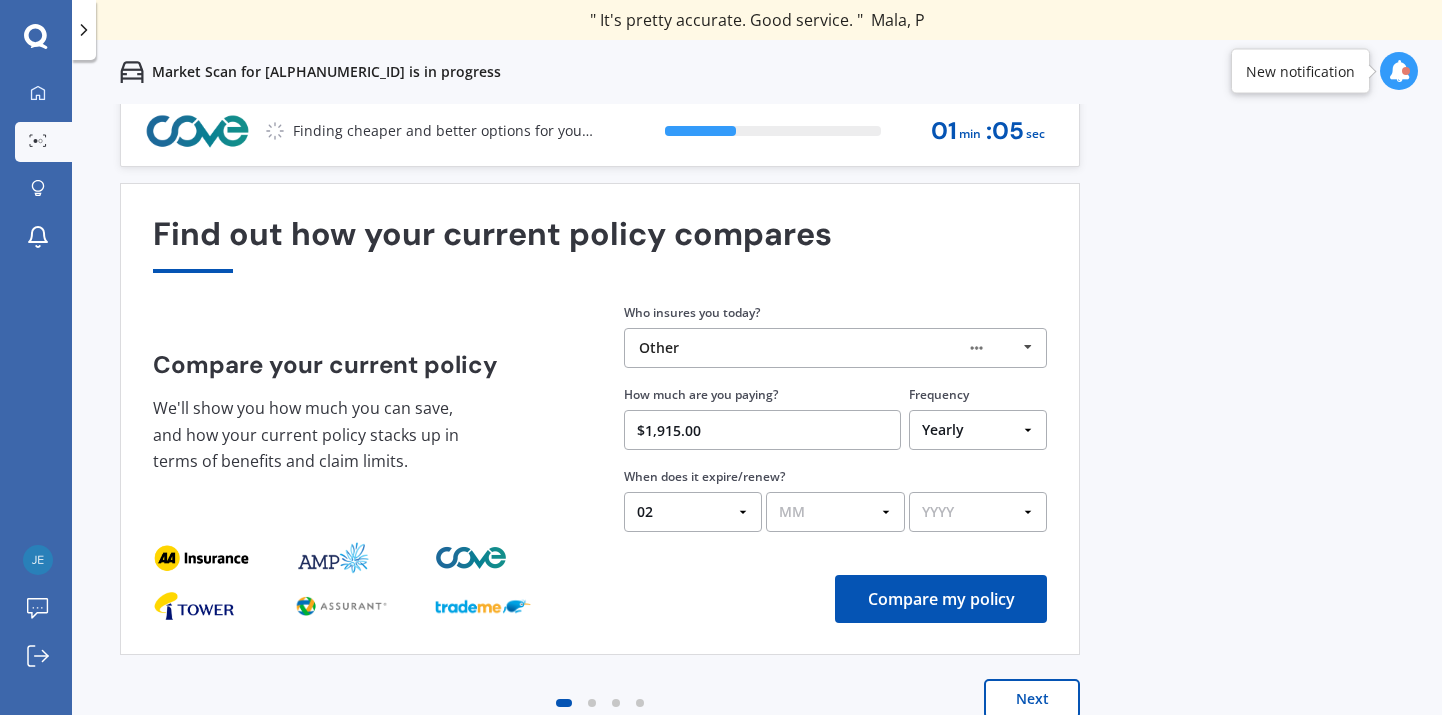 select on "08" 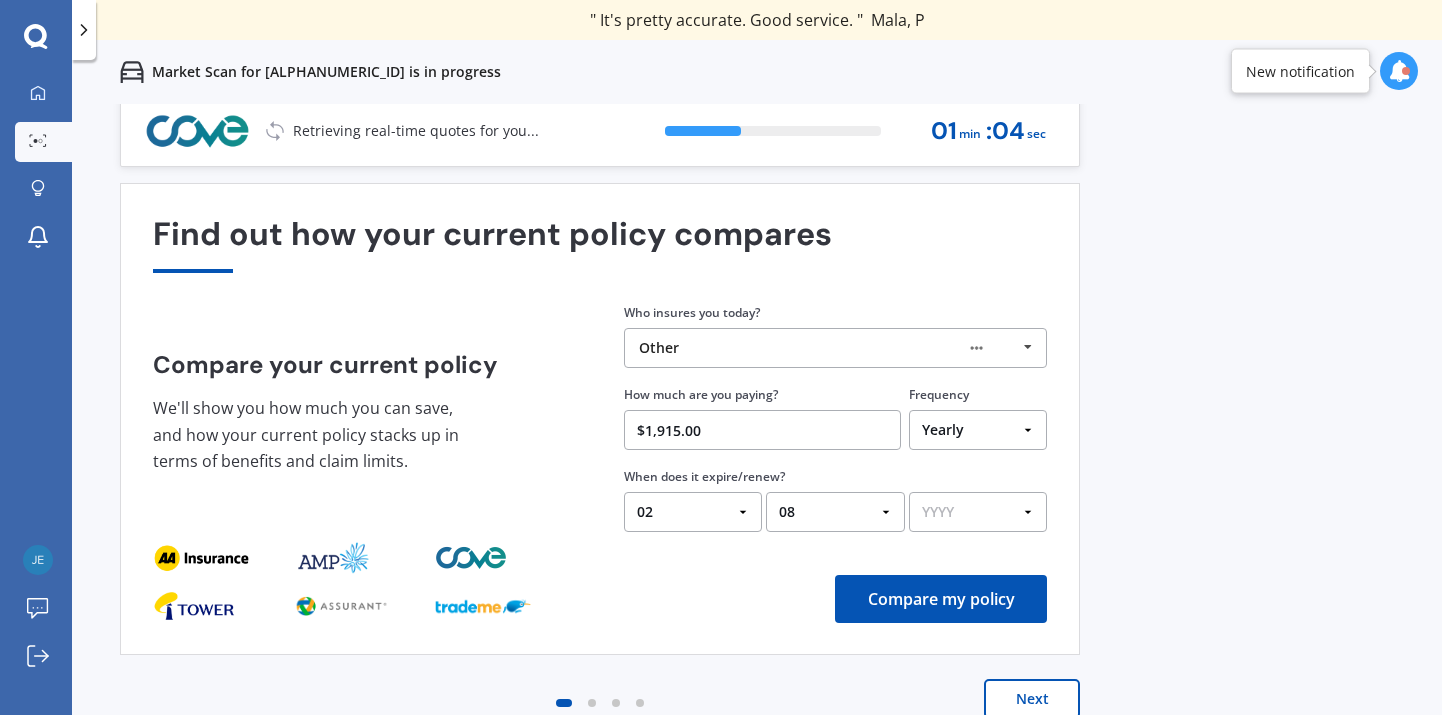 click on "YYYY 2026 2025 2024" at bounding box center [978, 512] 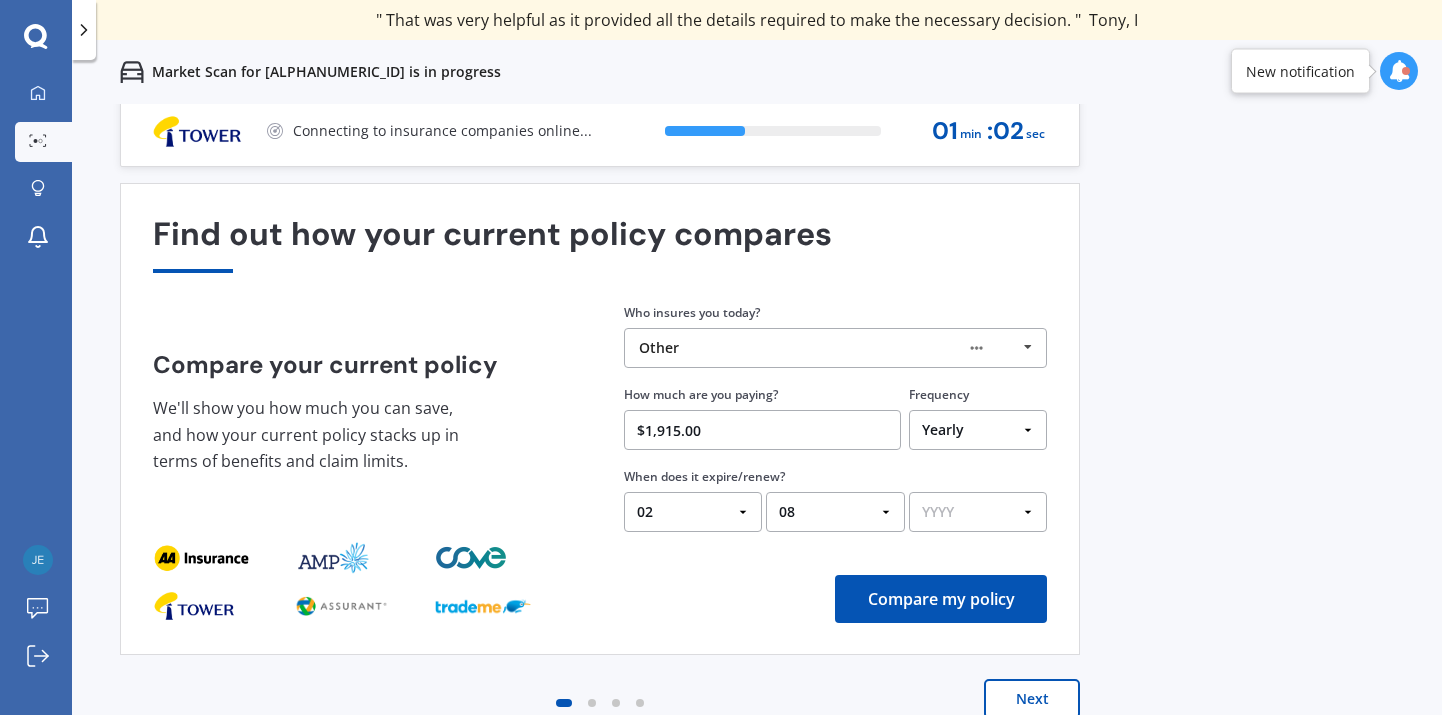 select on "2025" 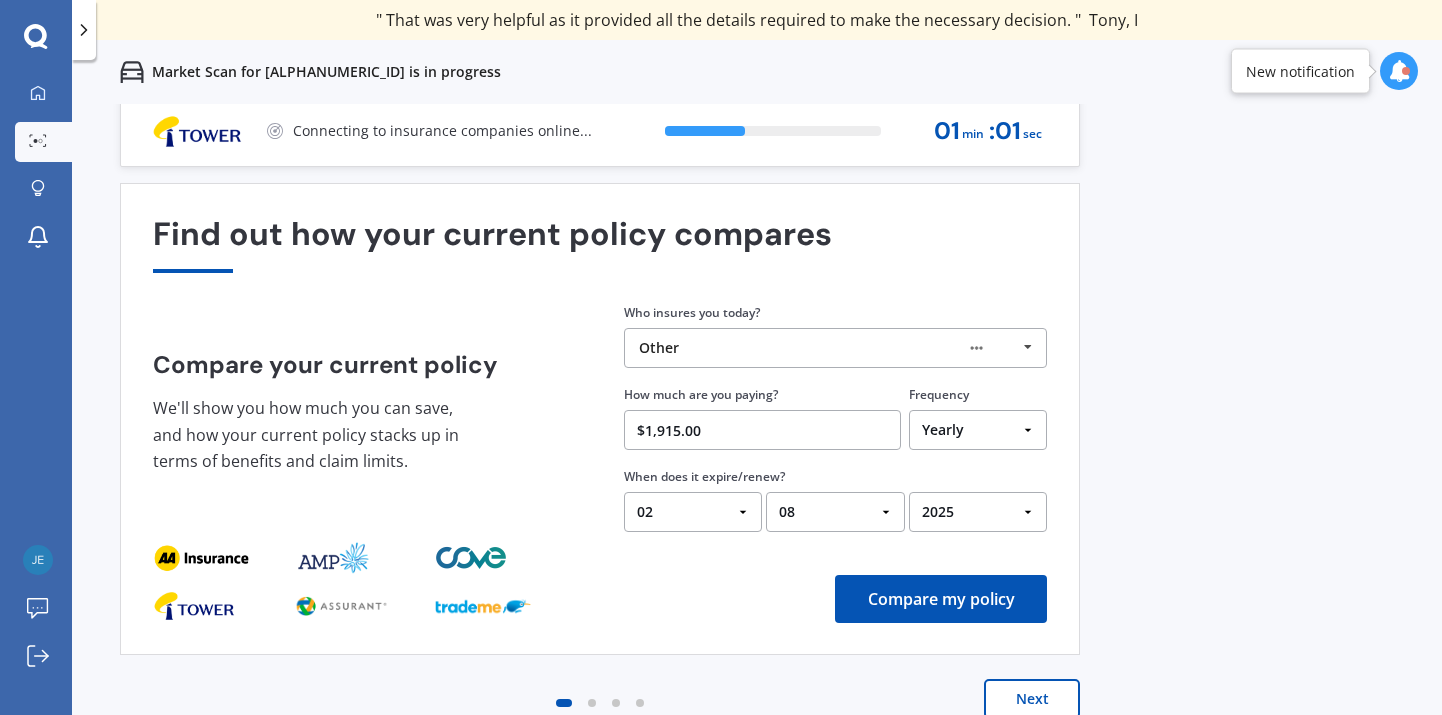 click on "Compare my policy" at bounding box center [941, 599] 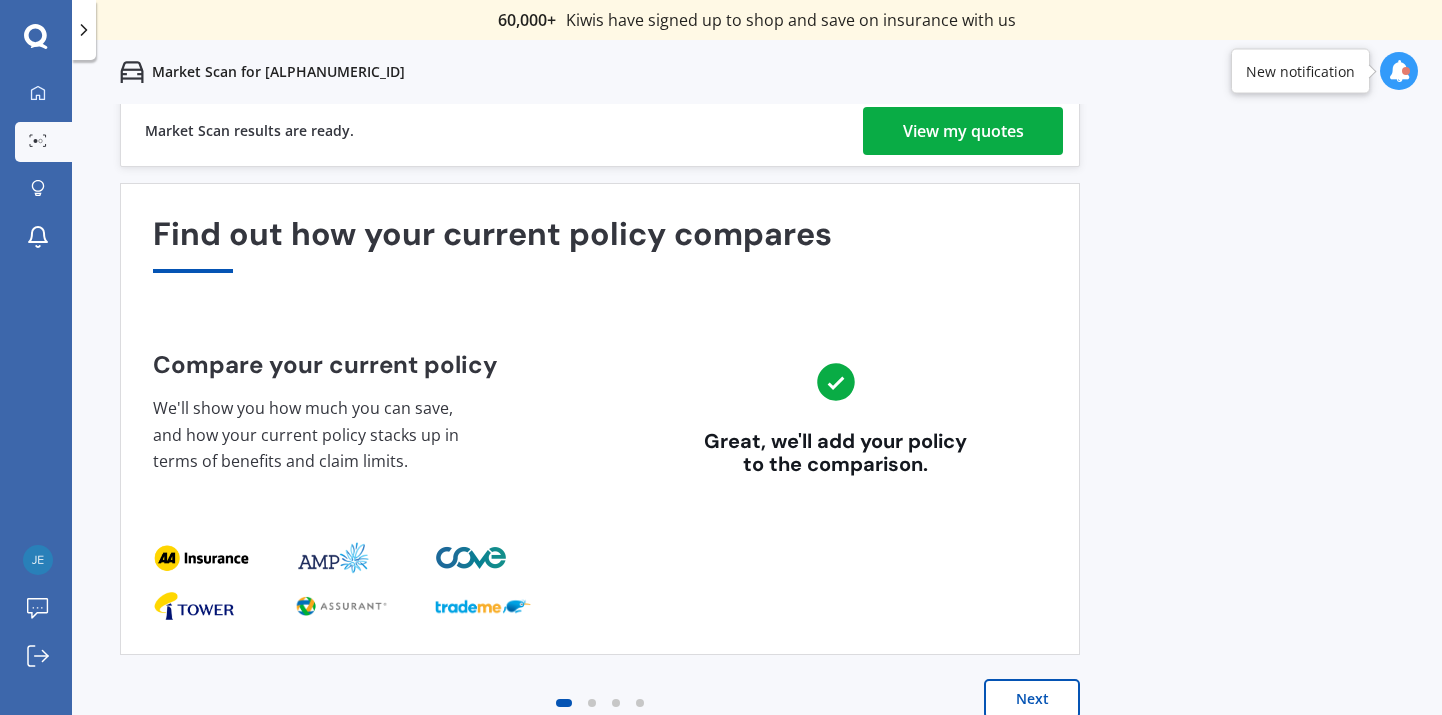 click on "View my quotes" at bounding box center (963, 131) 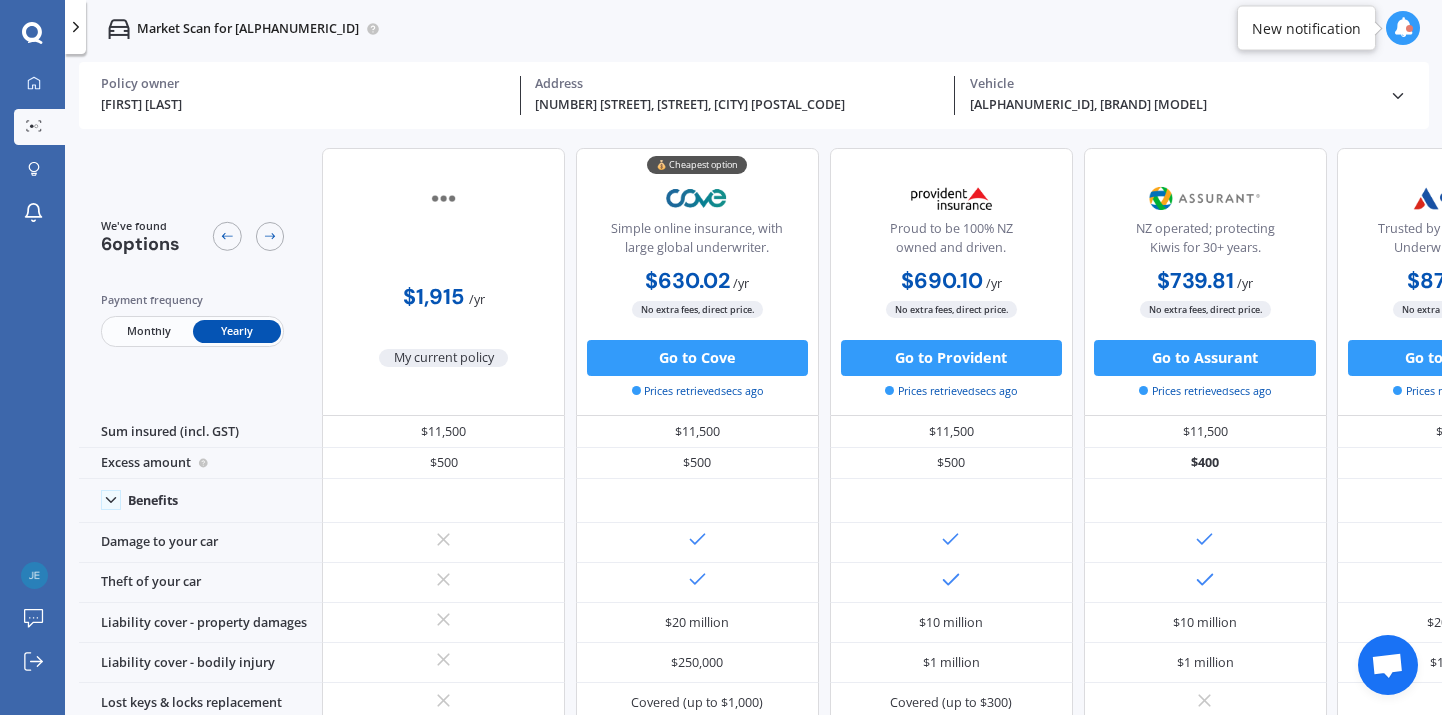 scroll, scrollTop: 0, scrollLeft: 0, axis: both 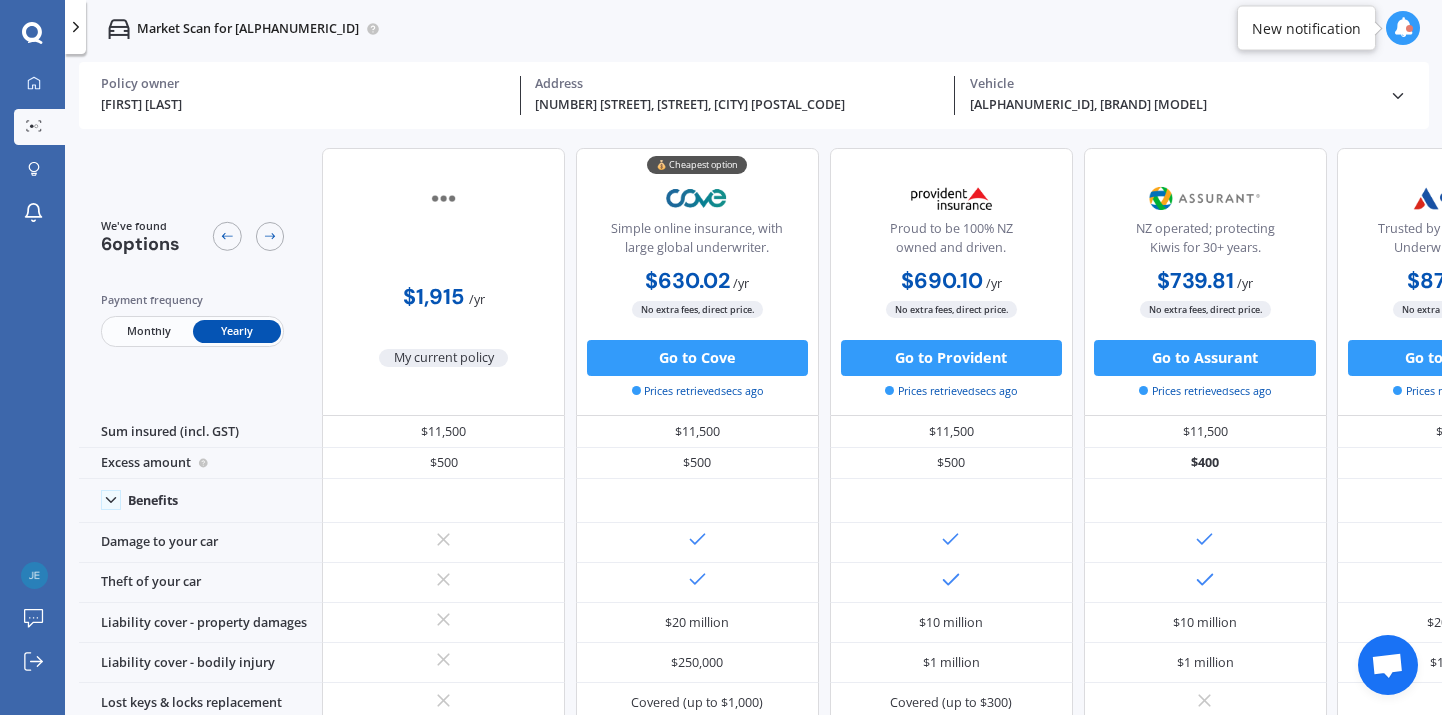 click on "We've found 6  options Payment frequency Monthly Yearly $1,915   /  yr My current policy 💰 Cheapest option Simple online insurance, with large global underwriter. $630.02   /  yr $630.02   /  yr $58.22   /  mo No extra fees, direct price. Go to Cove Prices retrieved  secs ago Proud to be 100% NZ owned and driven. $690.10   /  yr $690.10   /  yr $69.02   /  mo No extra fees, direct price. Go to Provident Prices retrieved  secs ago NZ operated; protecting Kiwis for 30+ years. $739.81   /  yr $739.81   /  yr $61.65   /  mo No extra fees, direct price. Go to Assurant Prices retrieved  secs ago Trusted by Kiwis since 1971. Underwritten by Vero. $870.42   /  yr $870.42   /  yr $79.69   /  mo No extra fees, direct price. Go to Autosure Prices retrieved  secs ago Canstar outstanding value award-winner. $999.16   /  yr $999.16   /  yr $91.49   /  mo No extra fees, direct price. Go to AMP Prices retrieved  secs ago Sum insured (incl. GST) $11,500 $11,500 $11,500 $11,500 $11,500 $11,500 Excess amount $500 $500 $500" at bounding box center (956, 858) 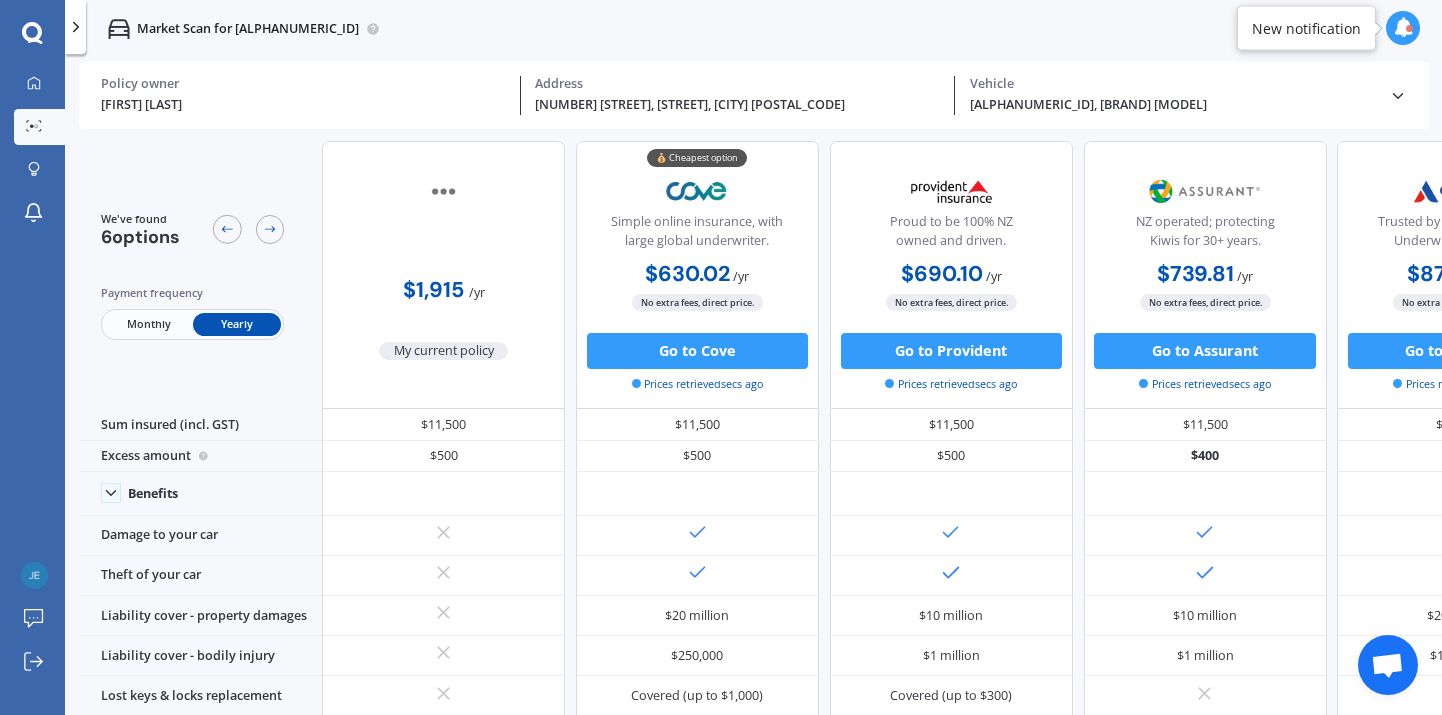 scroll, scrollTop: 0, scrollLeft: 0, axis: both 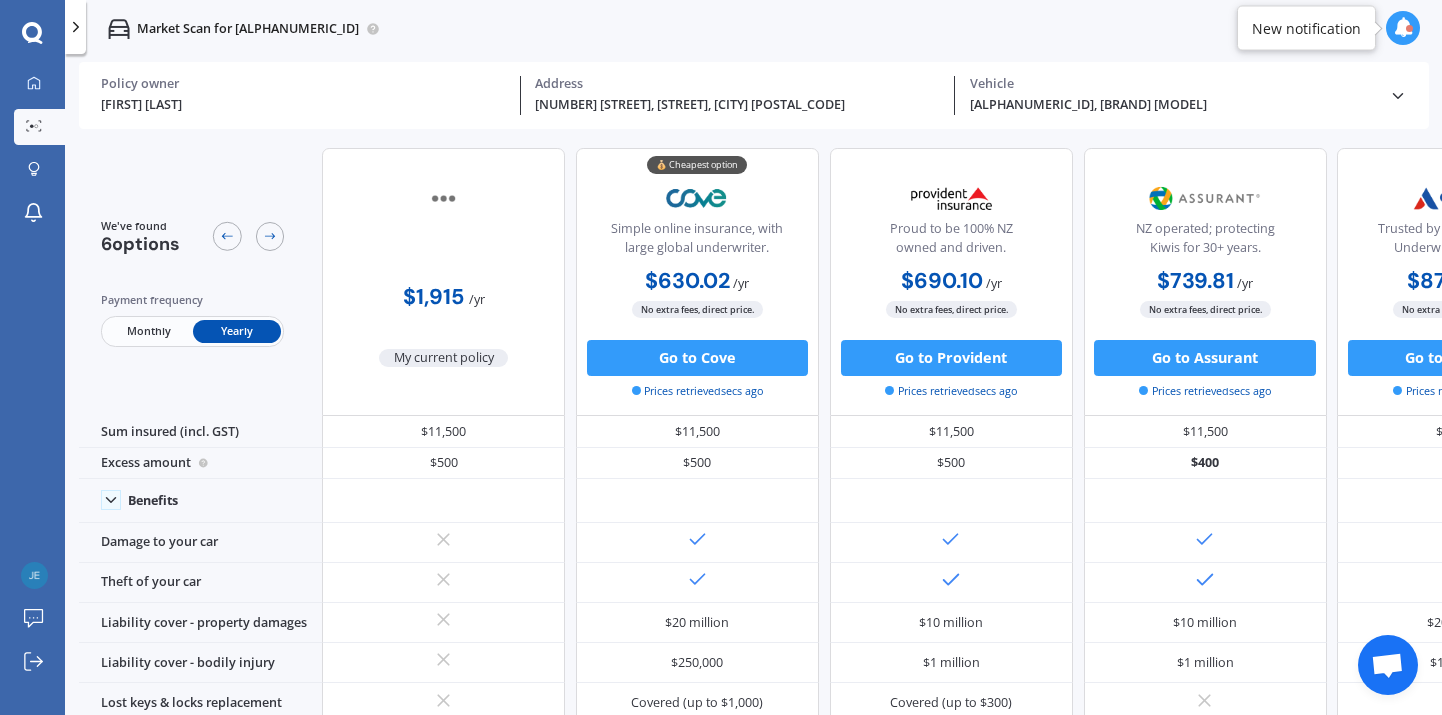 click on "We've found 6  options Payment frequency Monthly Yearly $1,915   /  yr My current policy 💰 Cheapest option Simple online insurance, with large global underwriter. $630.02   /  yr $630.02   /  yr $58.22   /  mo No extra fees, direct price. Go to Cove Prices retrieved  secs ago Proud to be 100% NZ owned and driven. $690.10   /  yr $690.10   /  yr $69.02   /  mo No extra fees, direct price. Go to Provident Prices retrieved  secs ago NZ operated; protecting Kiwis for 30+ years. $739.81   /  yr $739.81   /  yr $61.65   /  mo No extra fees, direct price. Go to Assurant Prices retrieved  secs ago Trusted by Kiwis since 1971. Underwritten by Vero. $870.42   /  yr $870.42   /  yr $79.69   /  mo No extra fees, direct price. Go to Autosure Prices retrieved  secs ago Canstar outstanding value award-winner. $999.16   /  yr $999.16   /  yr $91.49   /  mo No extra fees, direct price. Go to AMP Prices retrieved  secs ago Sum insured (incl. GST) $11,500 $11,500 $11,500 $11,500 $11,500 $11,500 Excess amount $500 $500 $500" at bounding box center [956, 858] 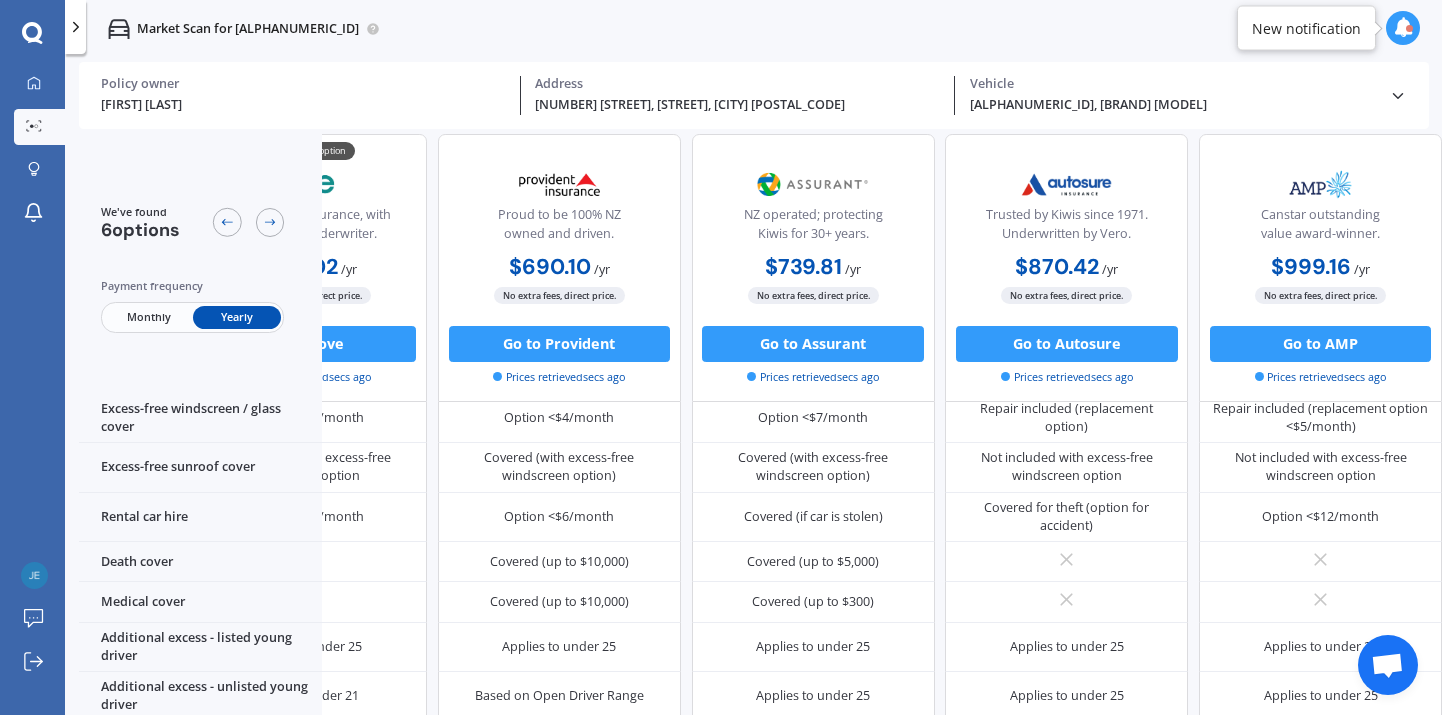 scroll, scrollTop: 844, scrollLeft: 445, axis: both 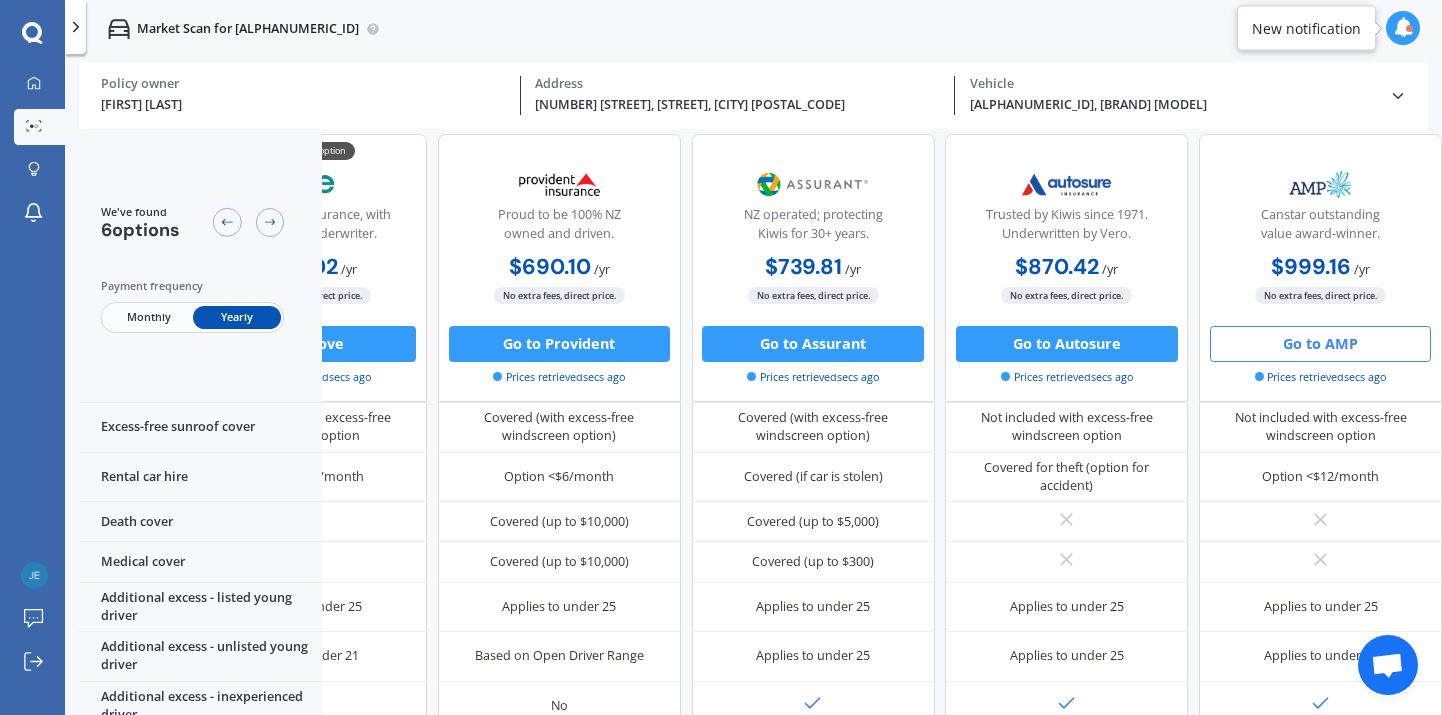click on "Go to AMP" at bounding box center [305, 343] 